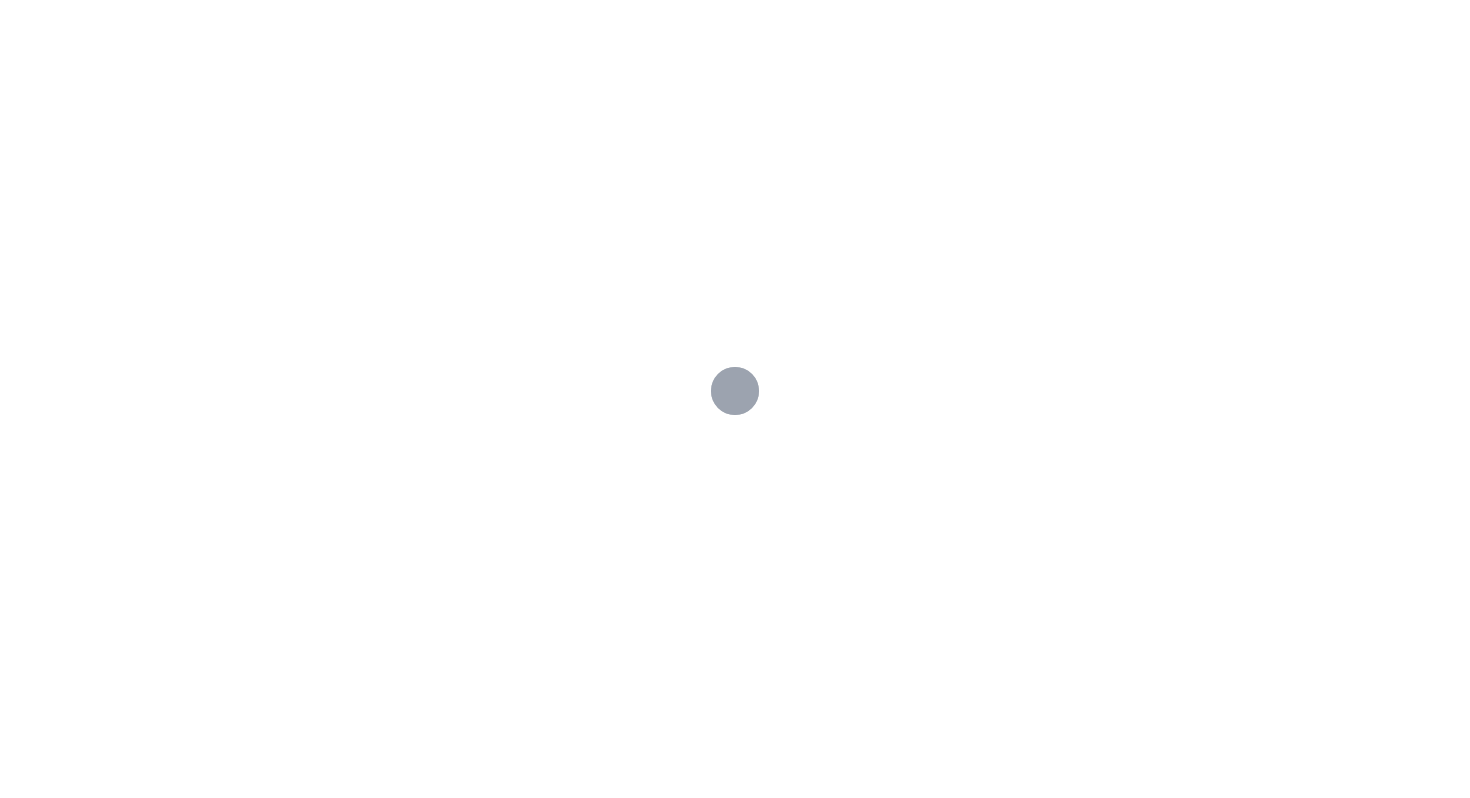 scroll, scrollTop: 0, scrollLeft: 0, axis: both 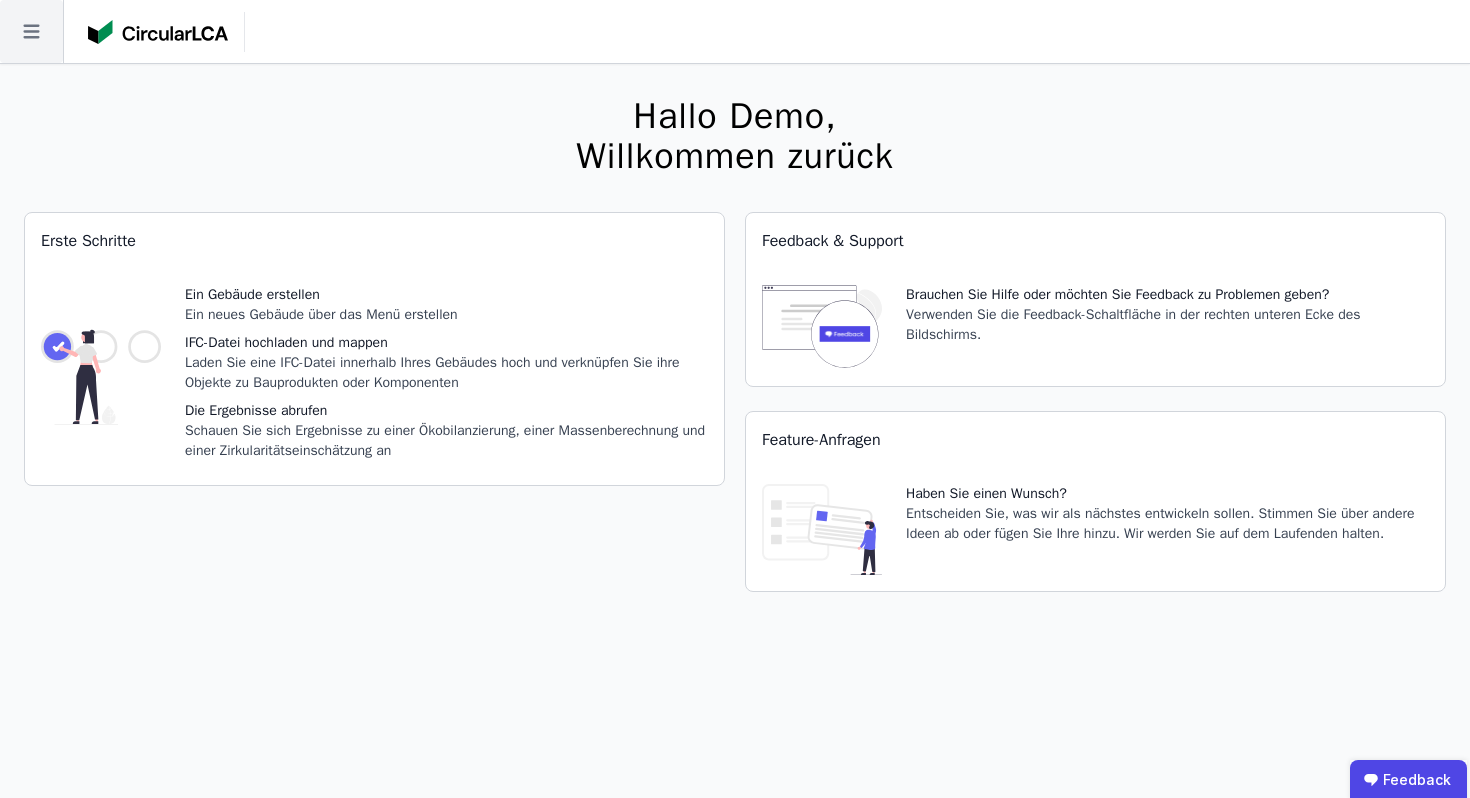 click 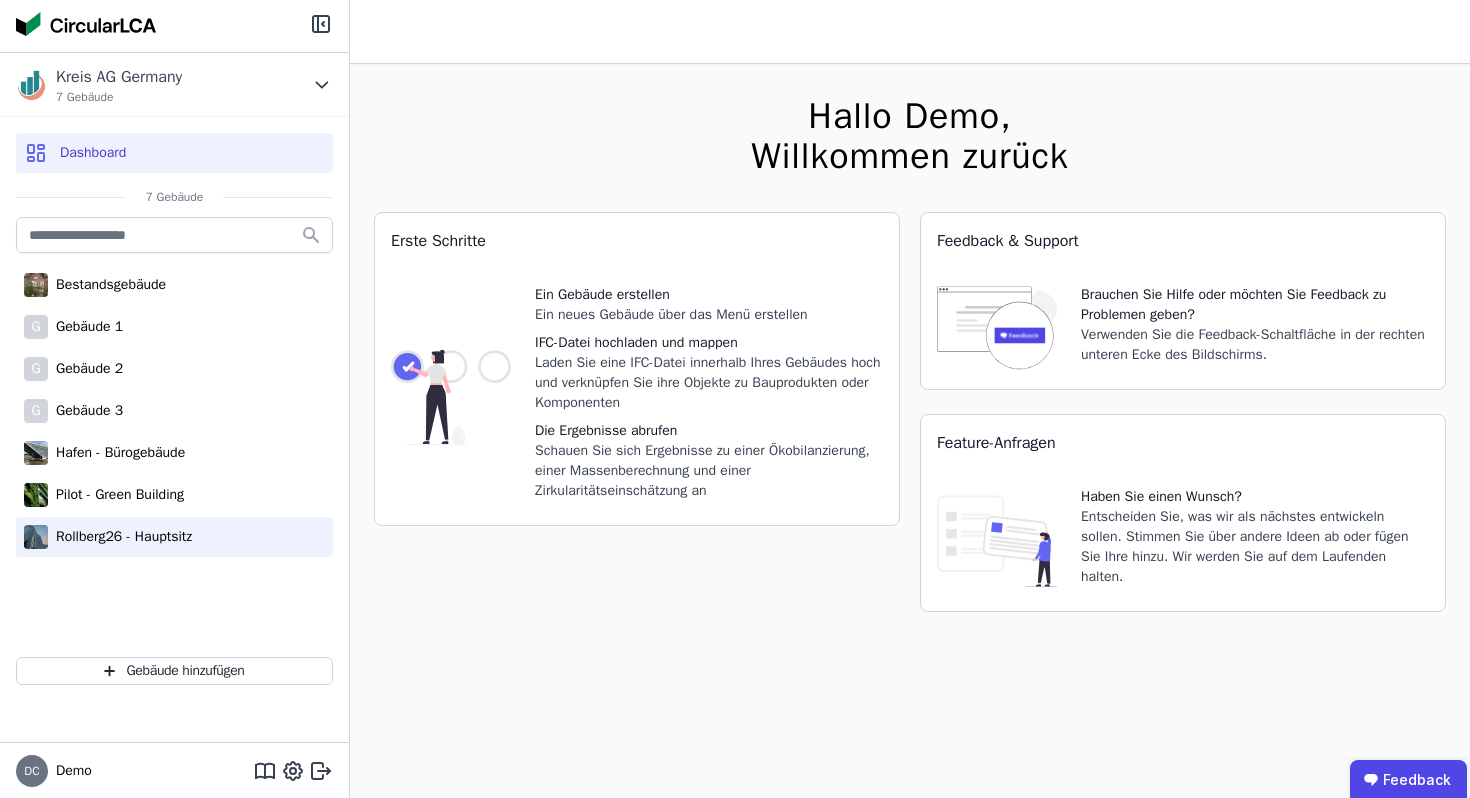 click on "Rollberg26 - Hauptsitz" at bounding box center (120, 537) 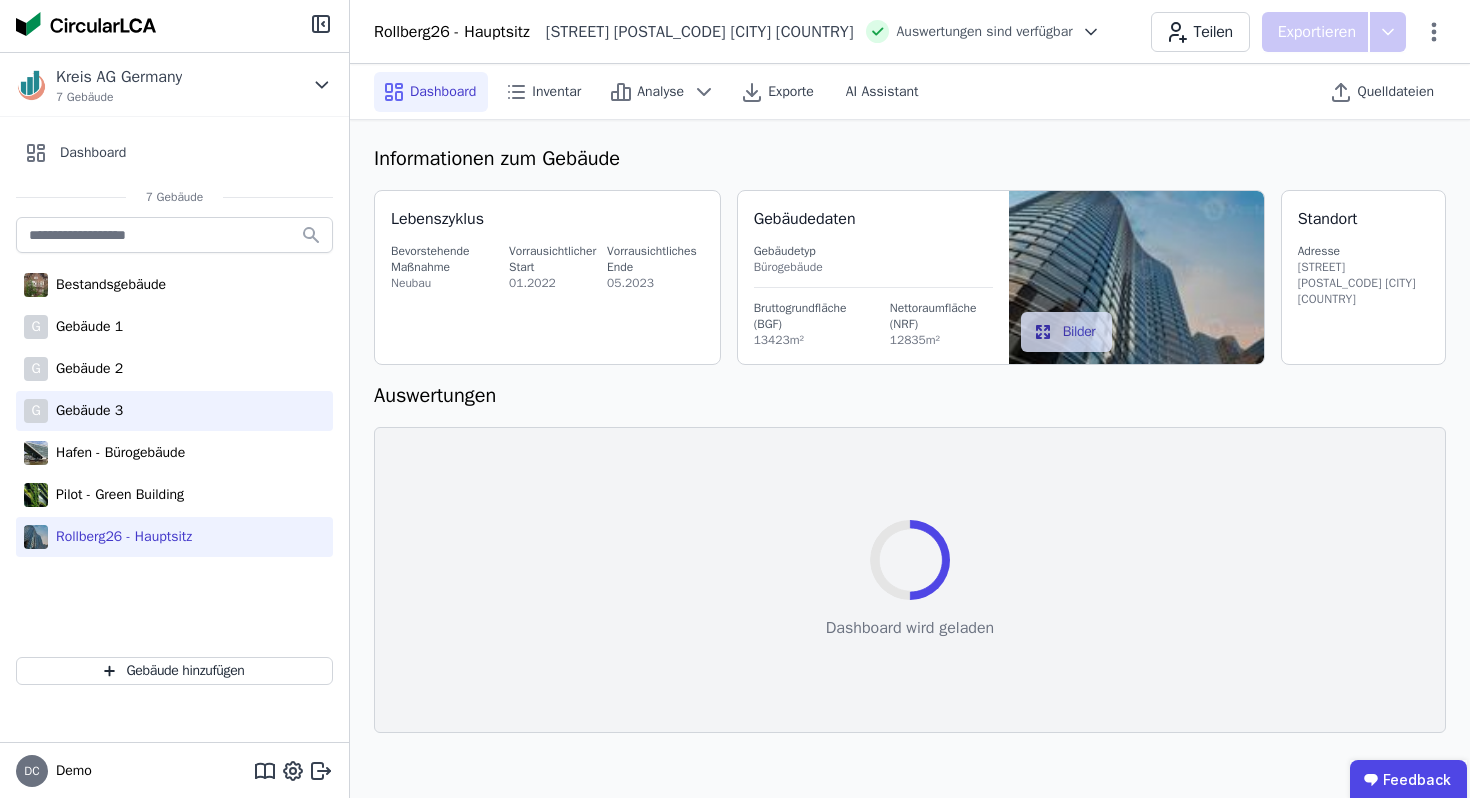 select on "*" 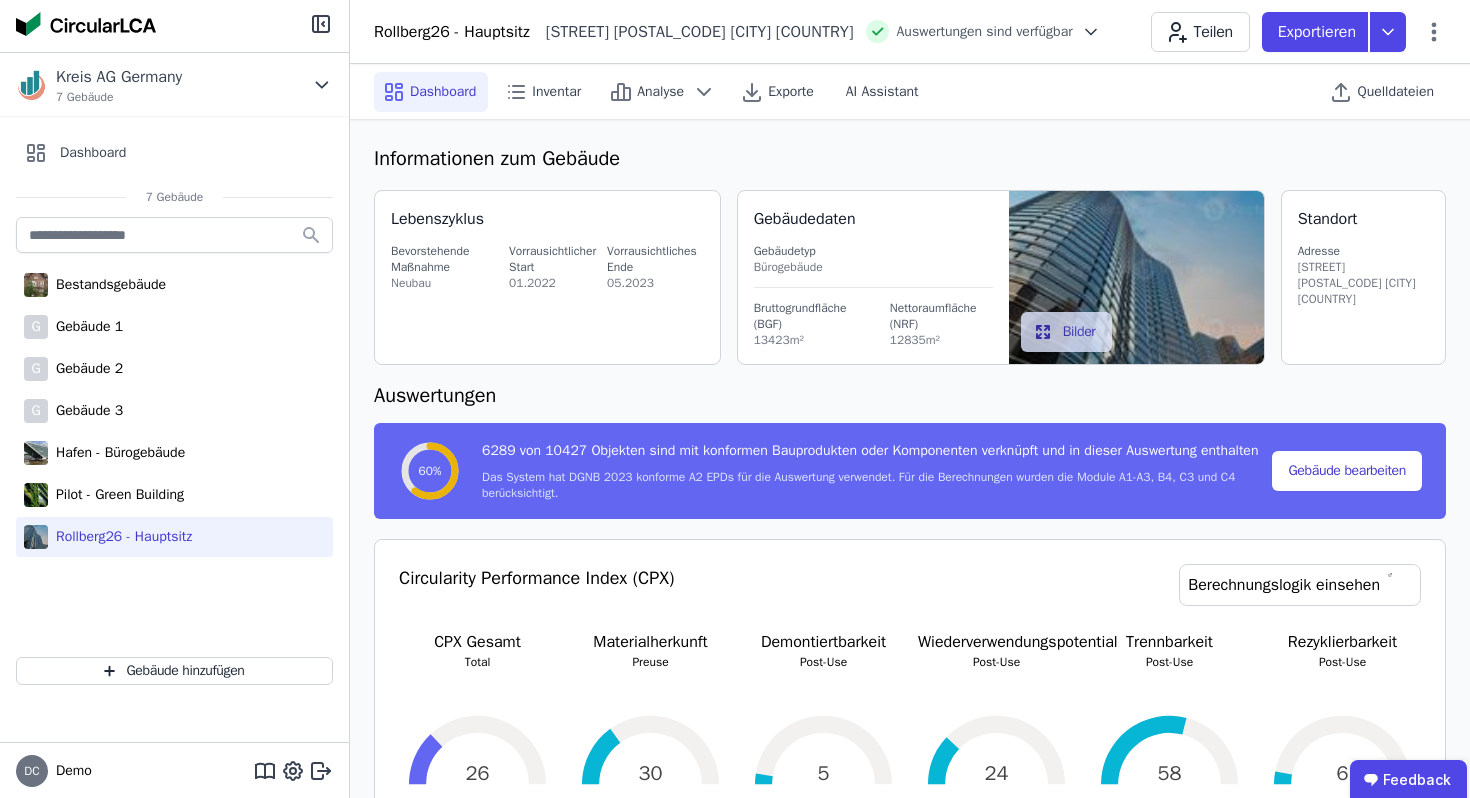 click on "Kreis AG Germany 7 Gebäude Dashboard 7 Gebäude Bestandsgebäude G Gebäude 1 G Gebäude 2 G Gebäude 3 Hafen - Bürogebäude Pilot - Green Building Rollberg26 - Hauptsitz Gebäude hinzufügen" at bounding box center (174, 397) 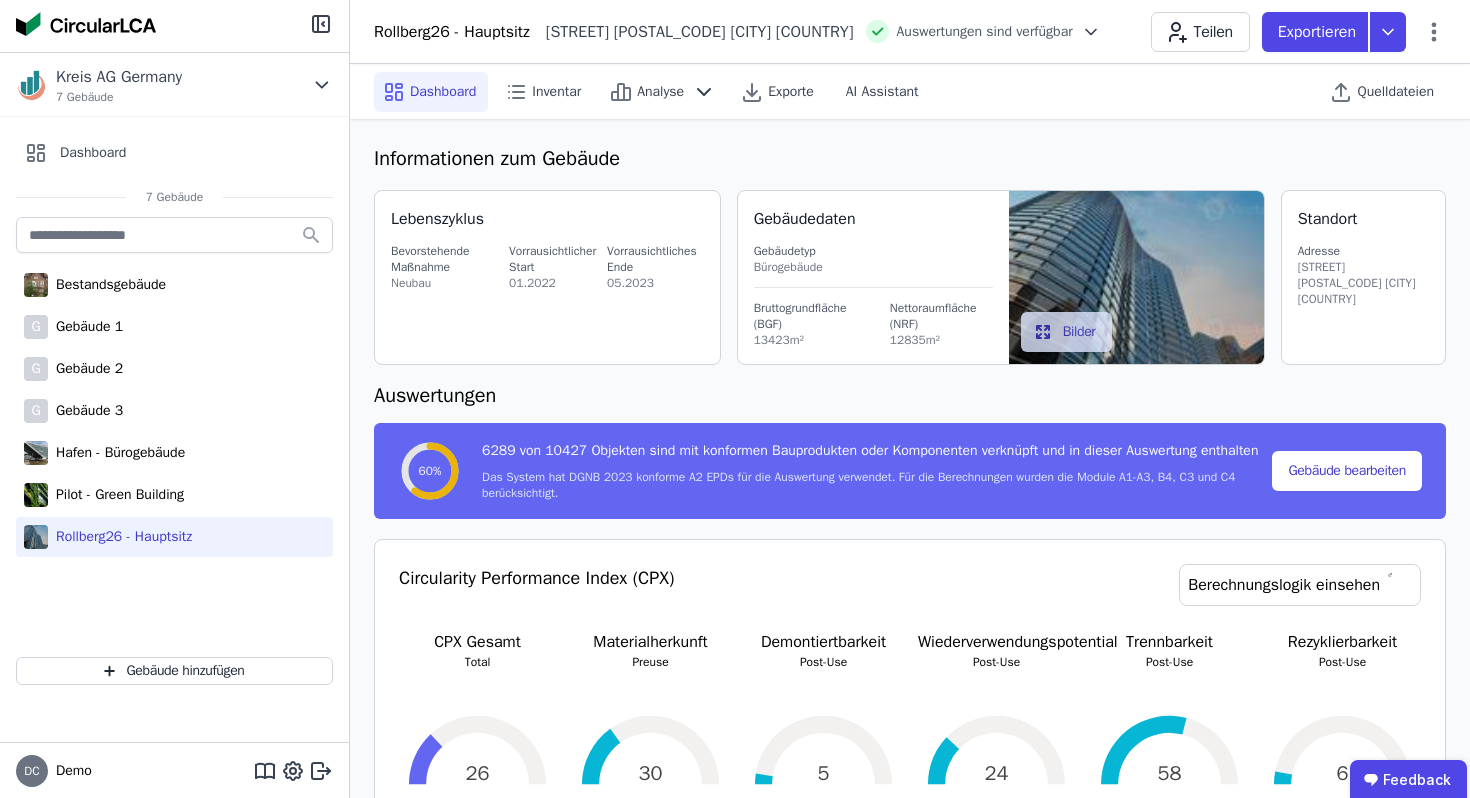 click on "Dashboard Inventar Analyse Exporte AI Assistant" at bounding box center (732, 92) 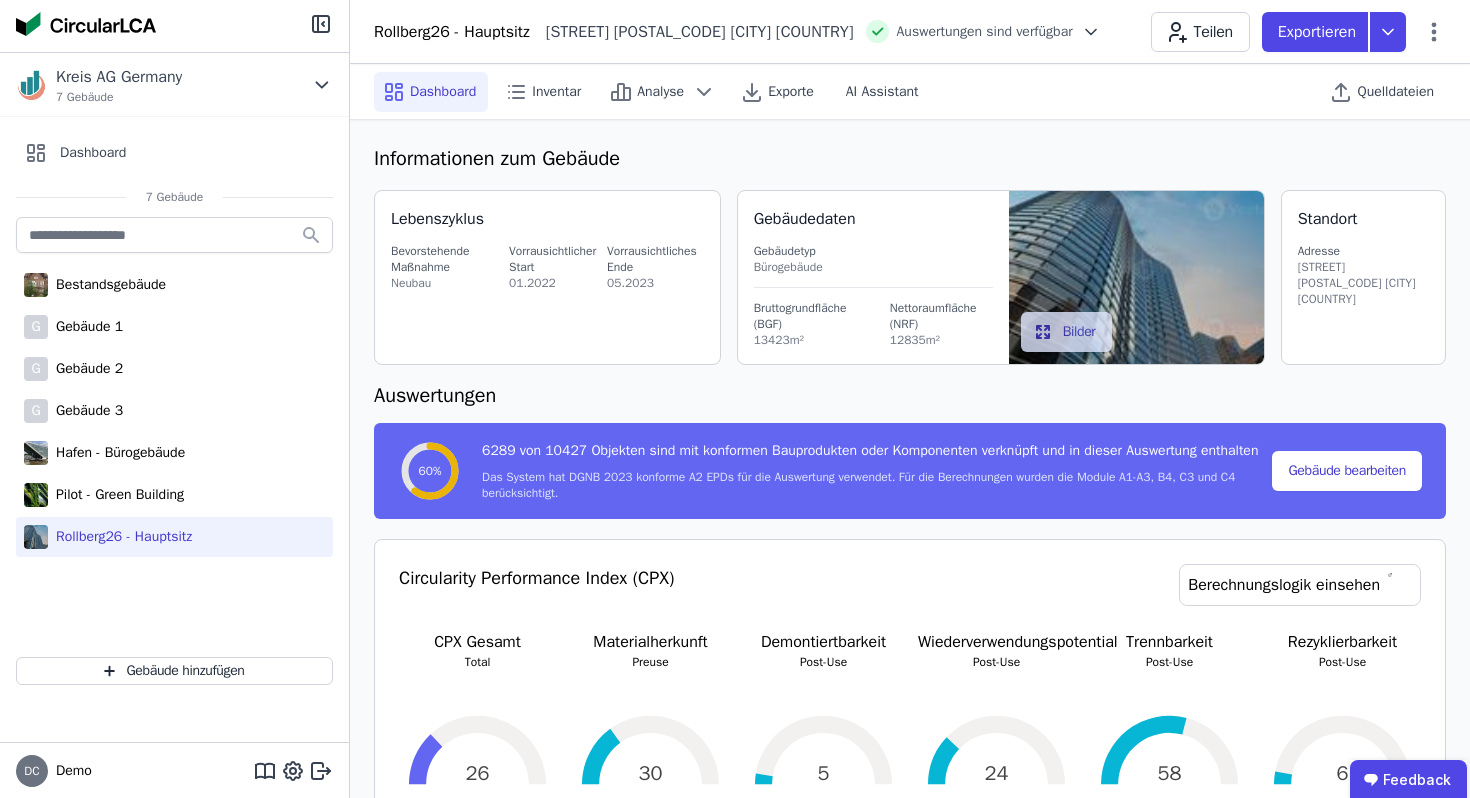click on "Gebäude hinzufügen" at bounding box center [174, 671] 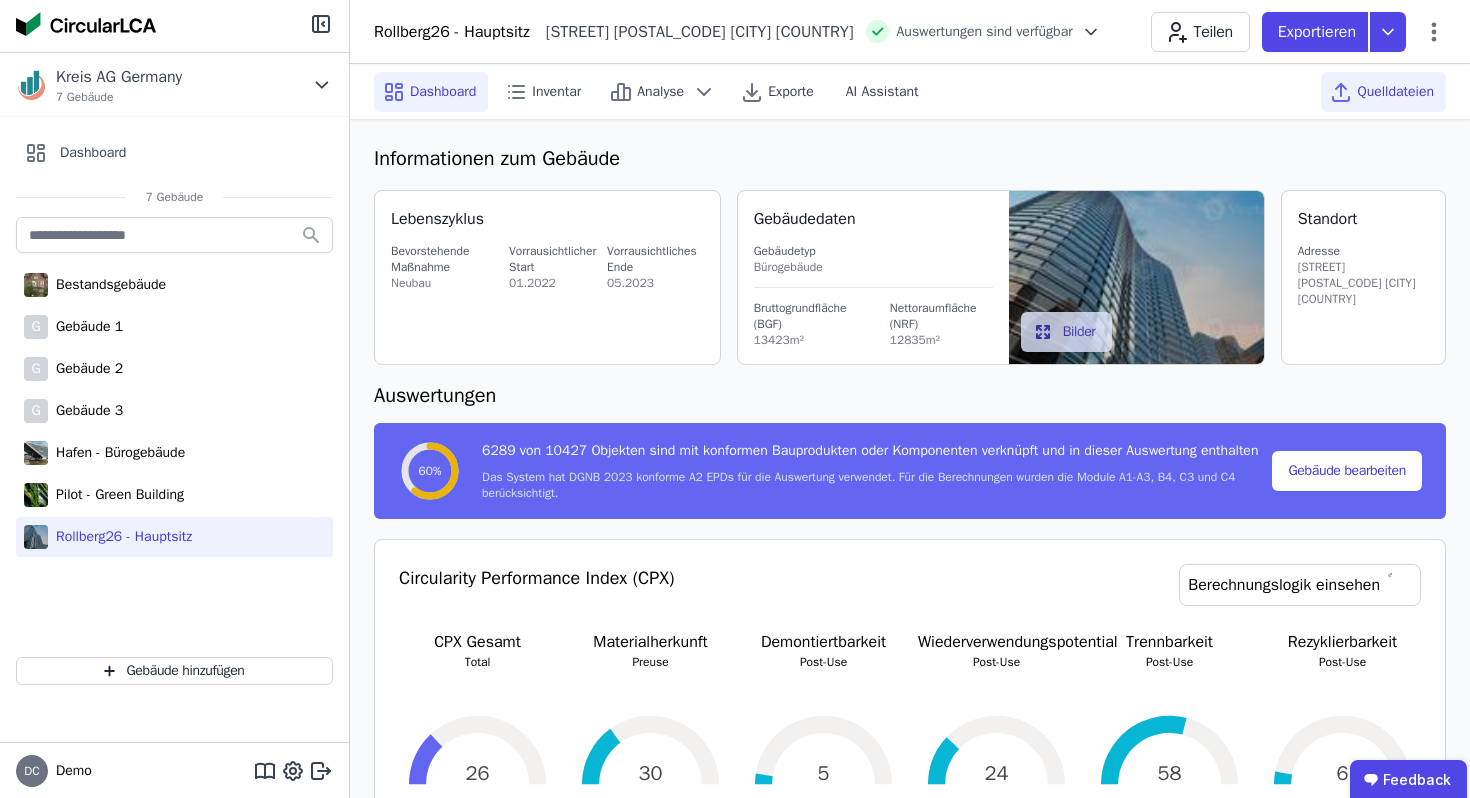click on "Quelldateien" at bounding box center [1395, 92] 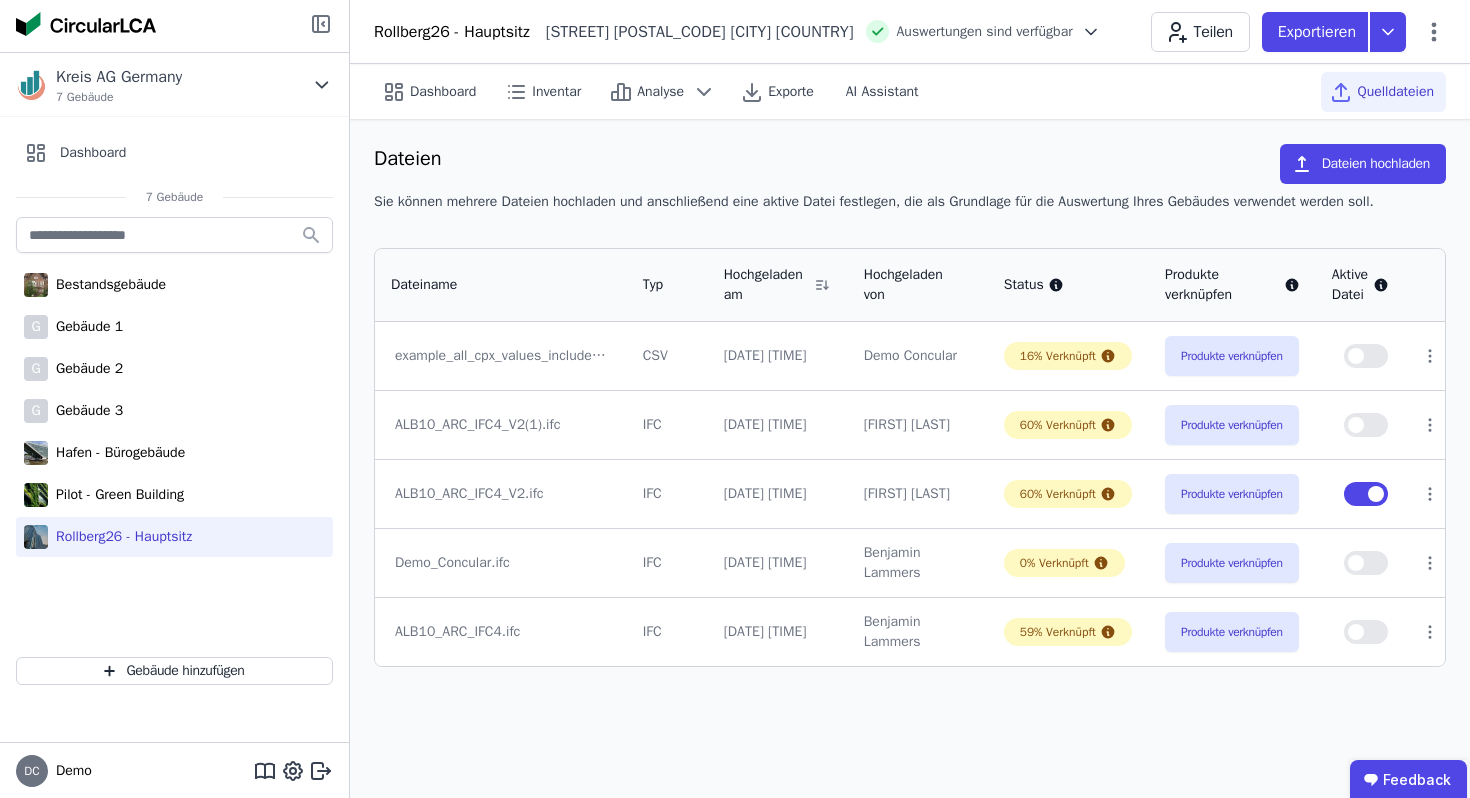 click 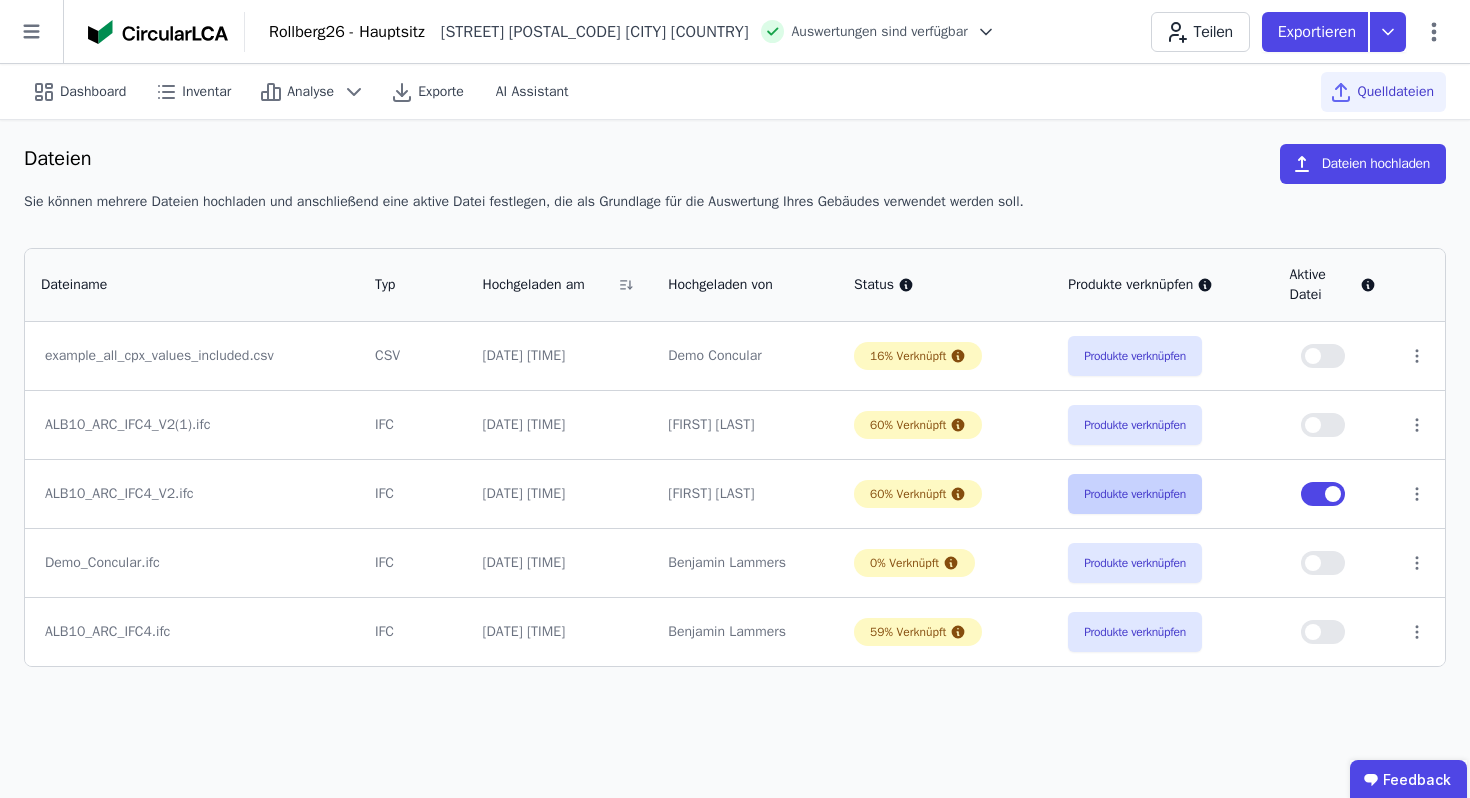 click on "Produkte verknüpfen" at bounding box center [1135, 494] 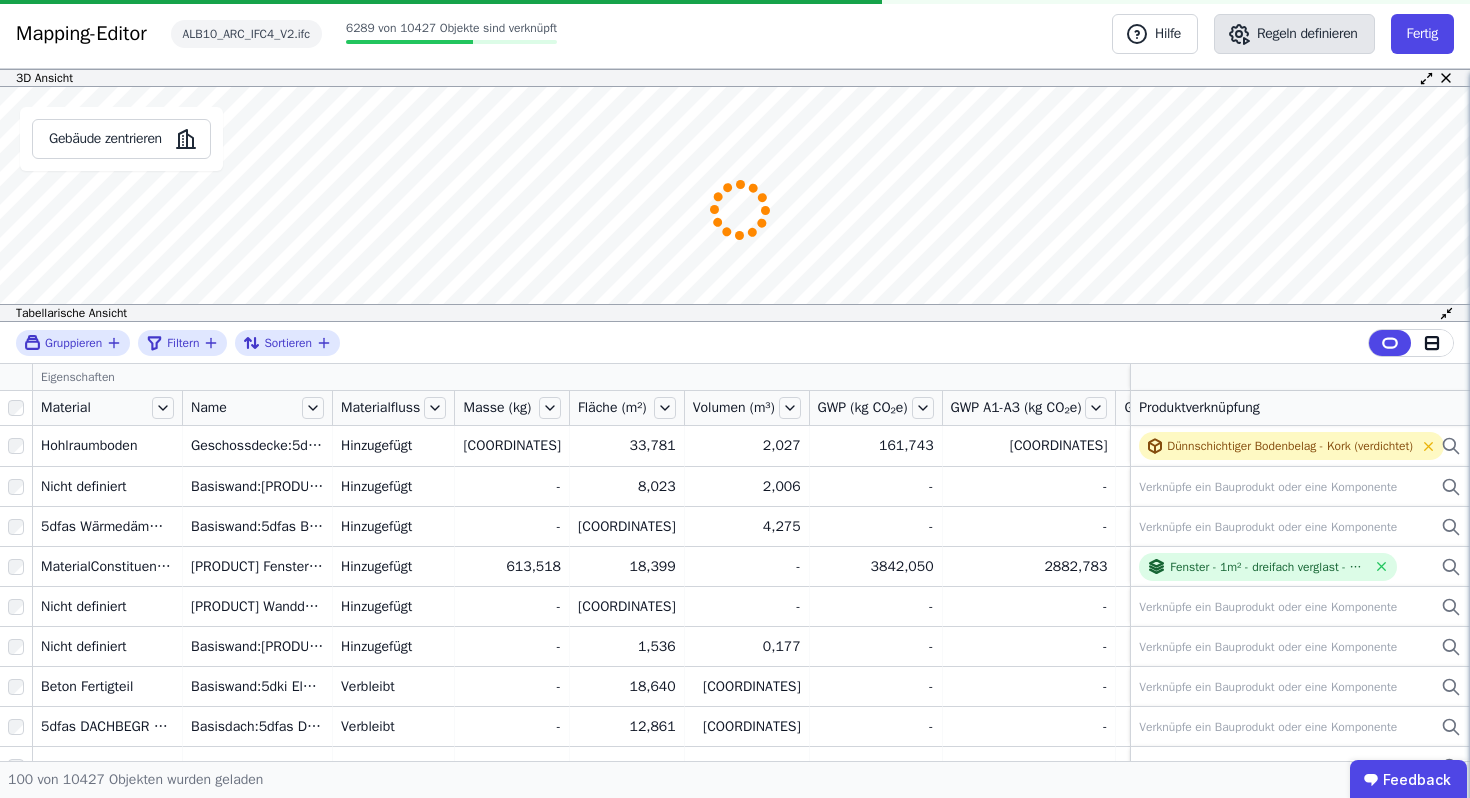 click on "Regeln definieren" at bounding box center [1294, 34] 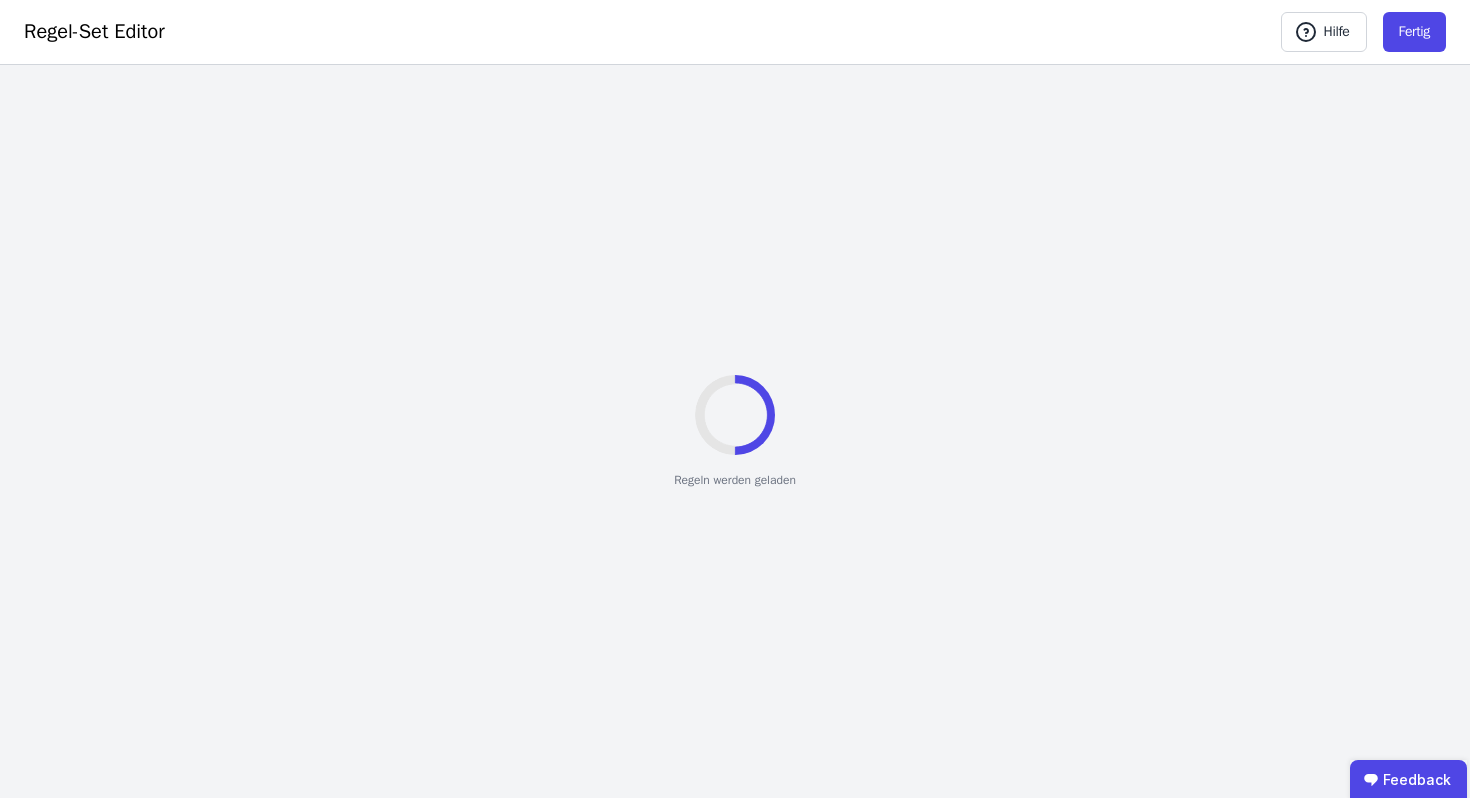 select on "**********" 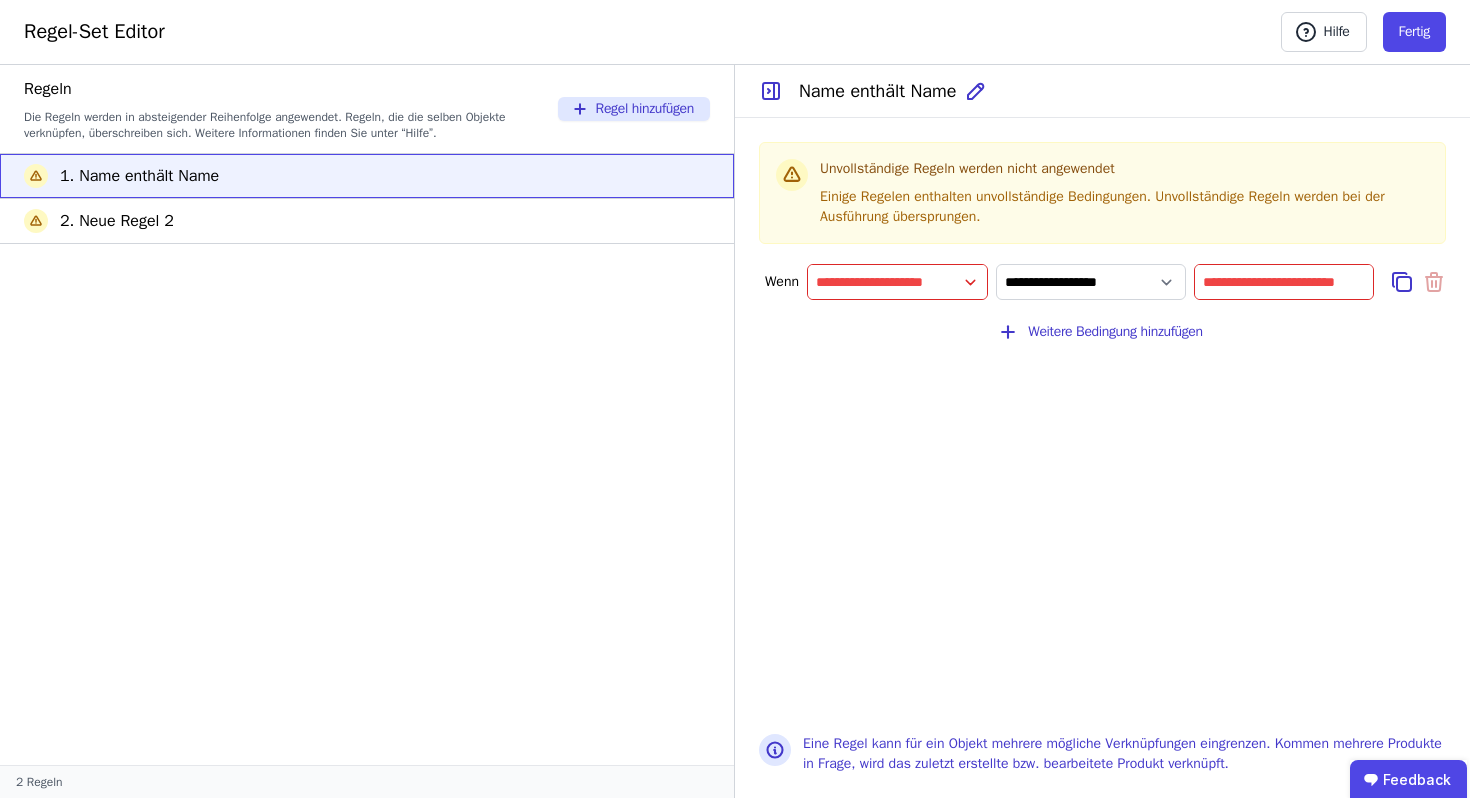 click at bounding box center (897, 282) 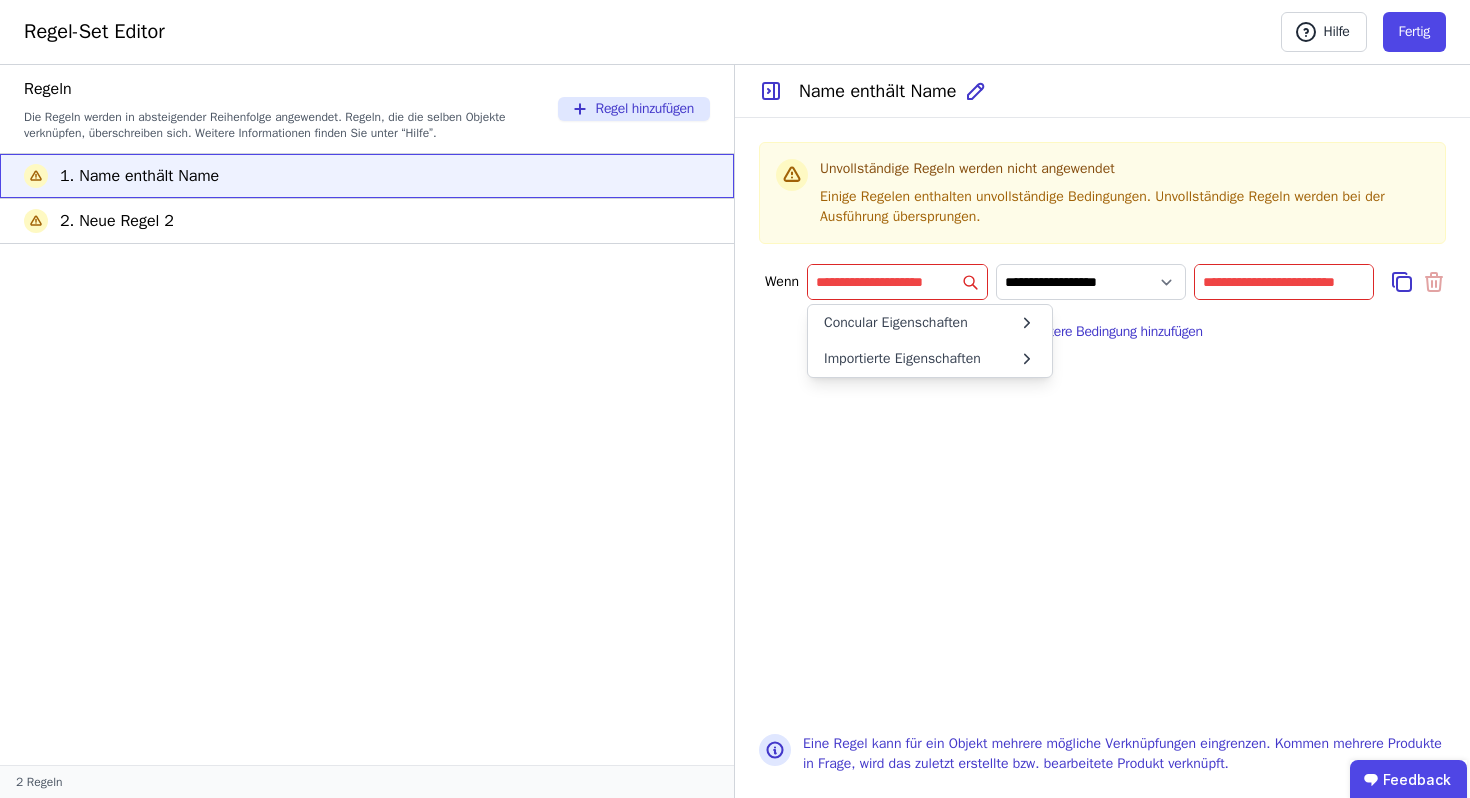 click on "Unvollständige Regeln werden nicht angewendet" at bounding box center (1124, 173) 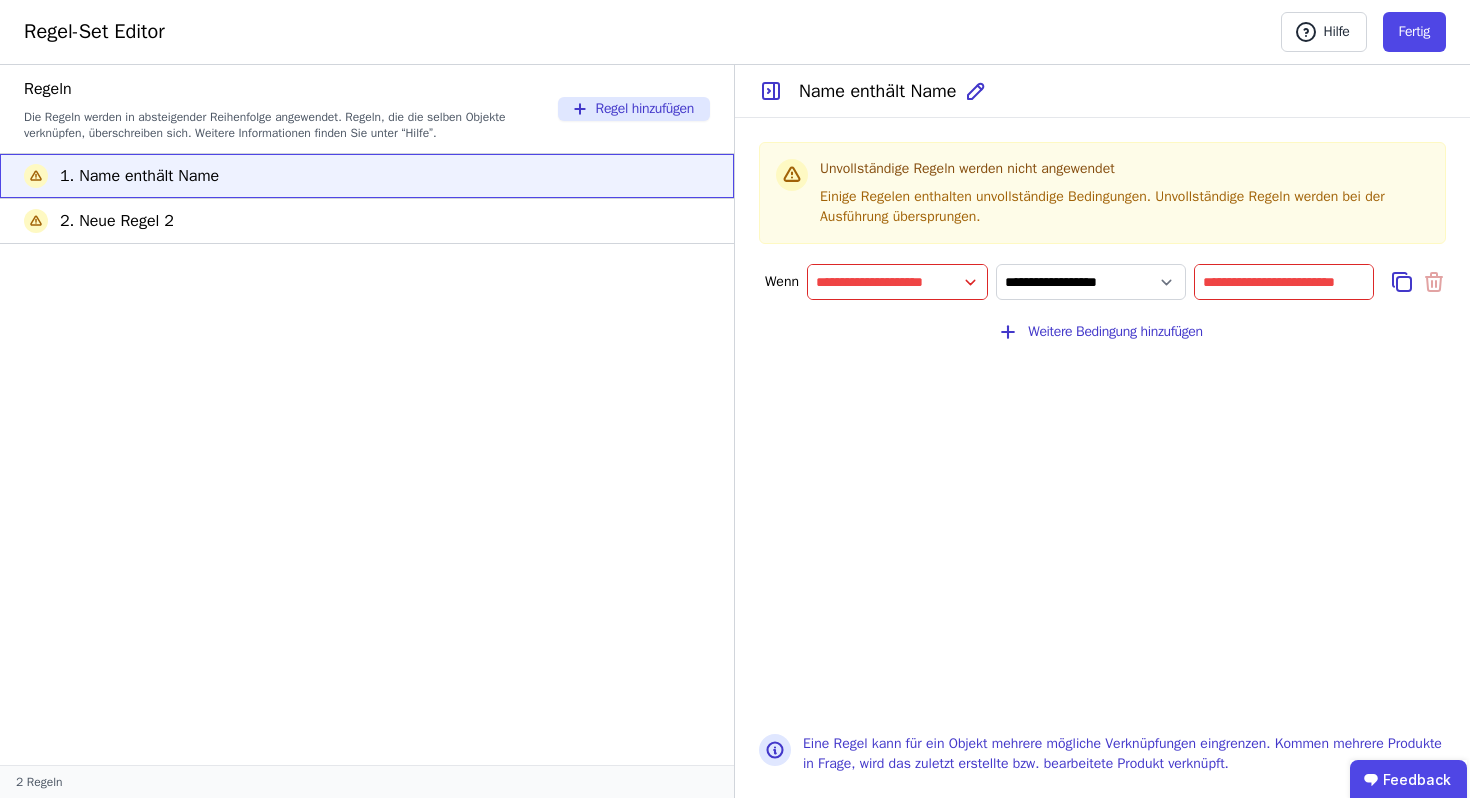 click at bounding box center [897, 282] 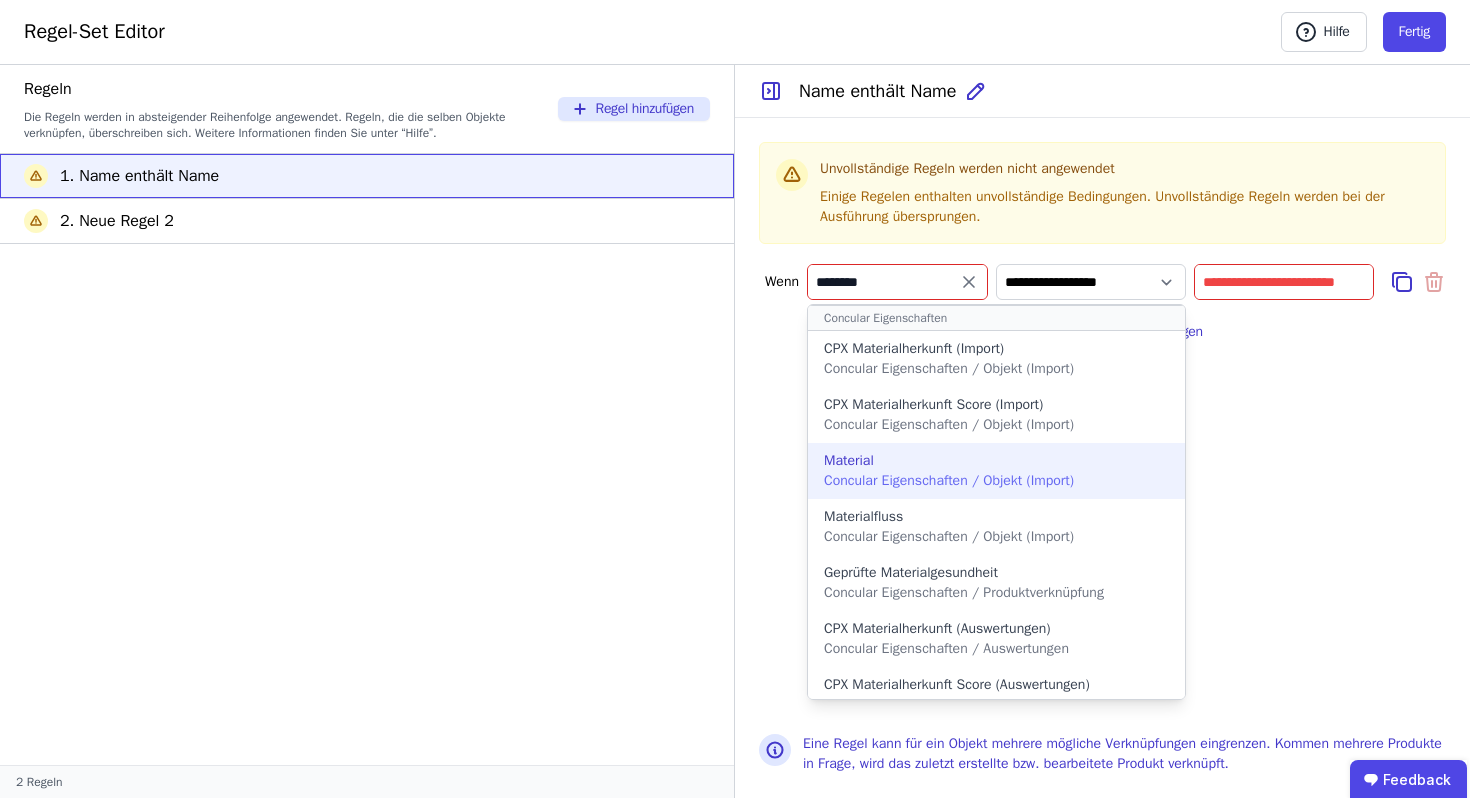 click on "Material" at bounding box center [849, 461] 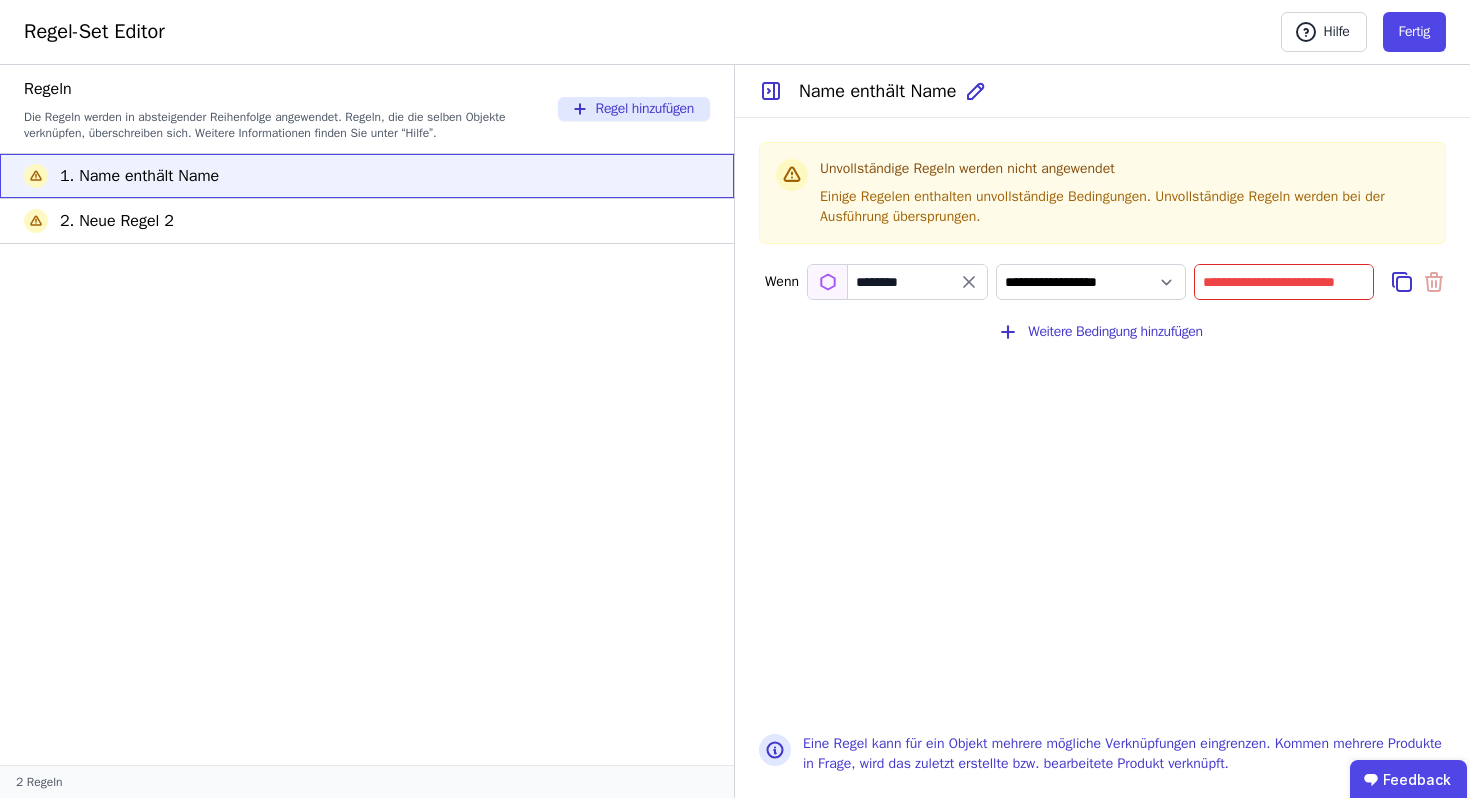 type on "********" 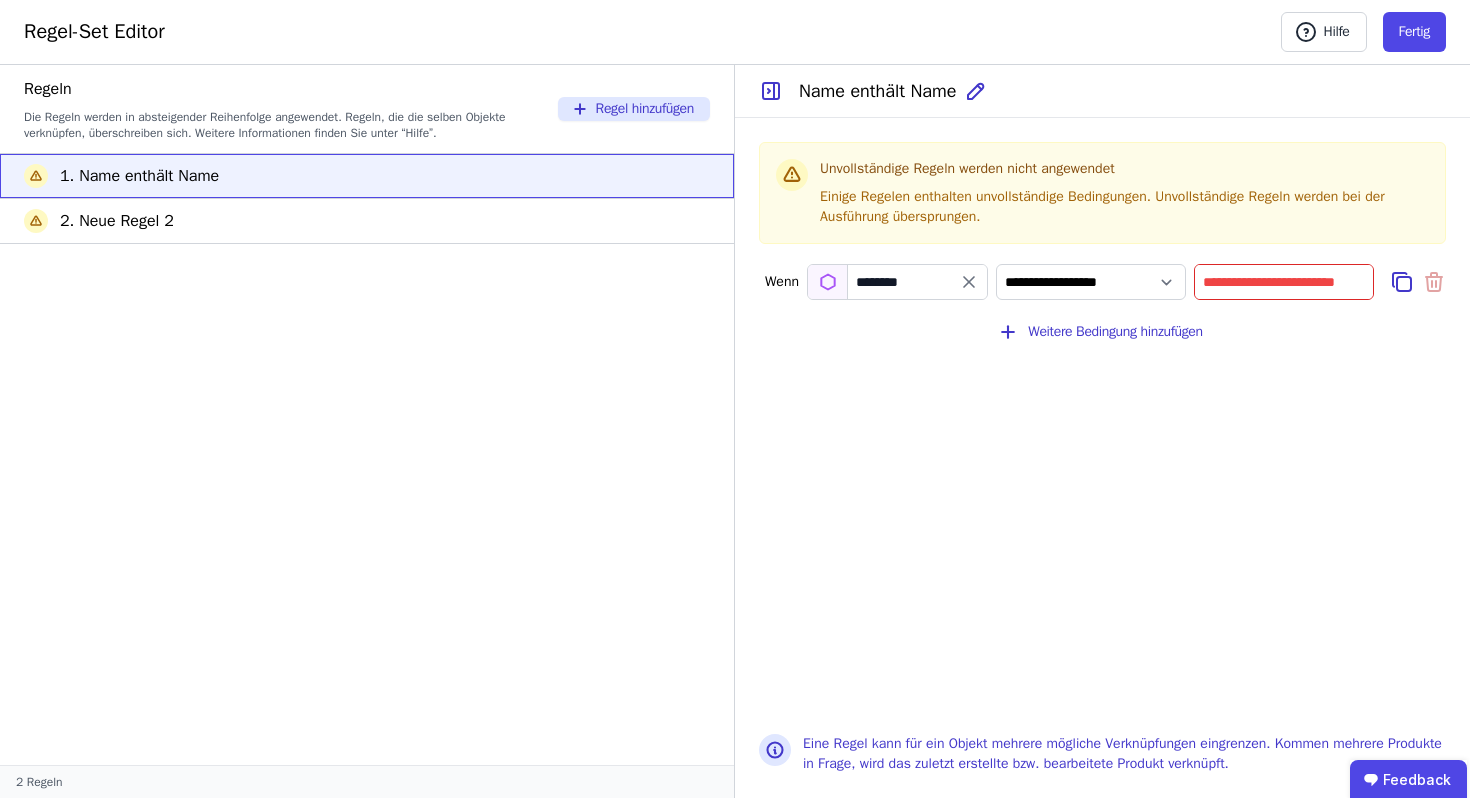 click at bounding box center [1284, 282] 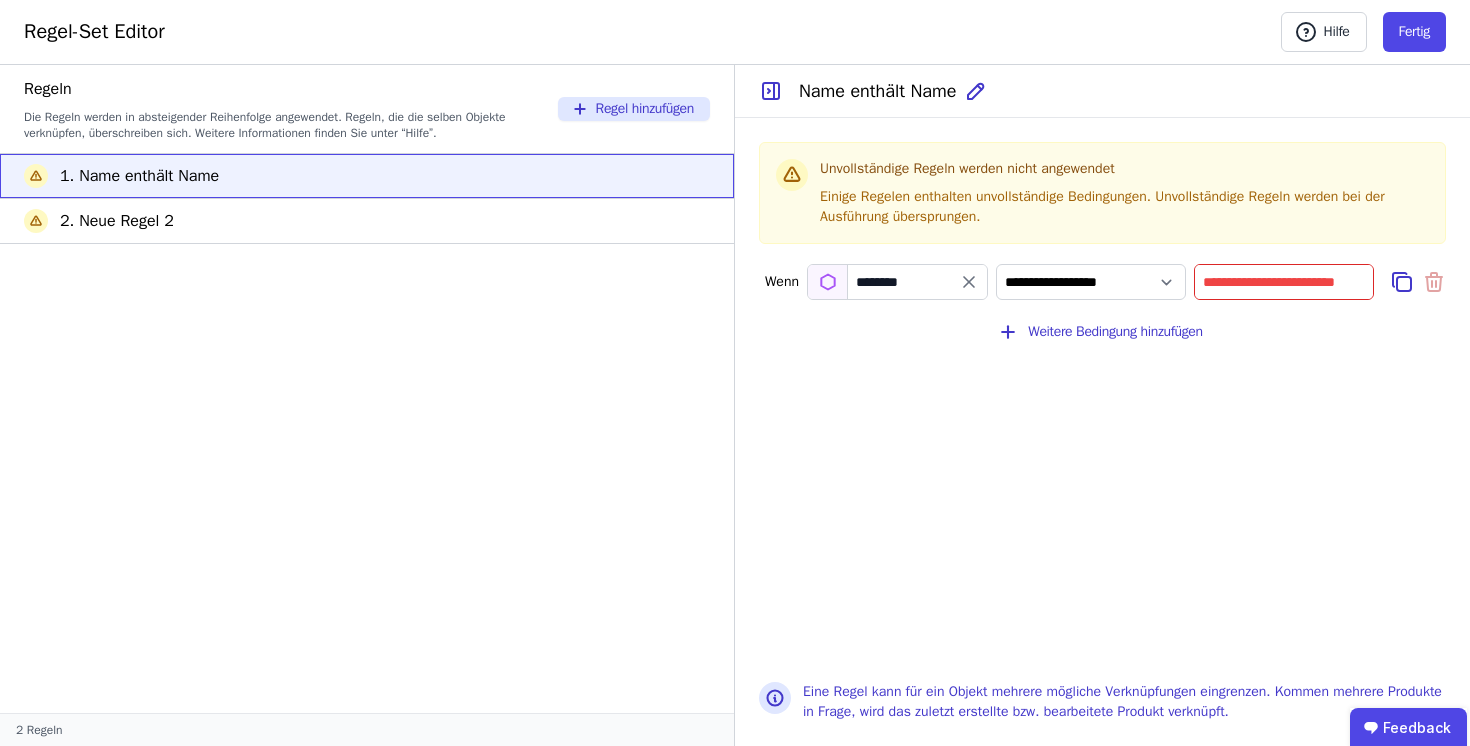 click at bounding box center (1284, 282) 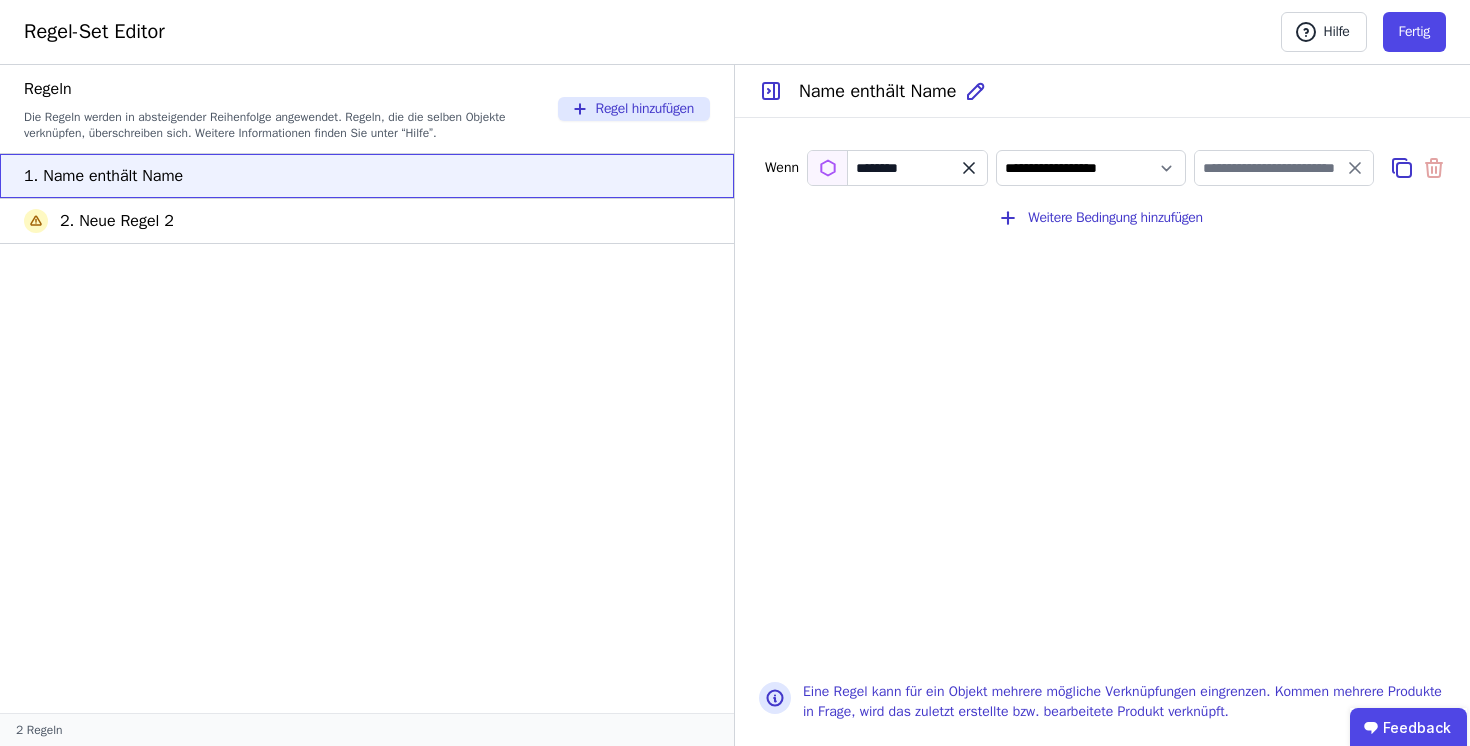click 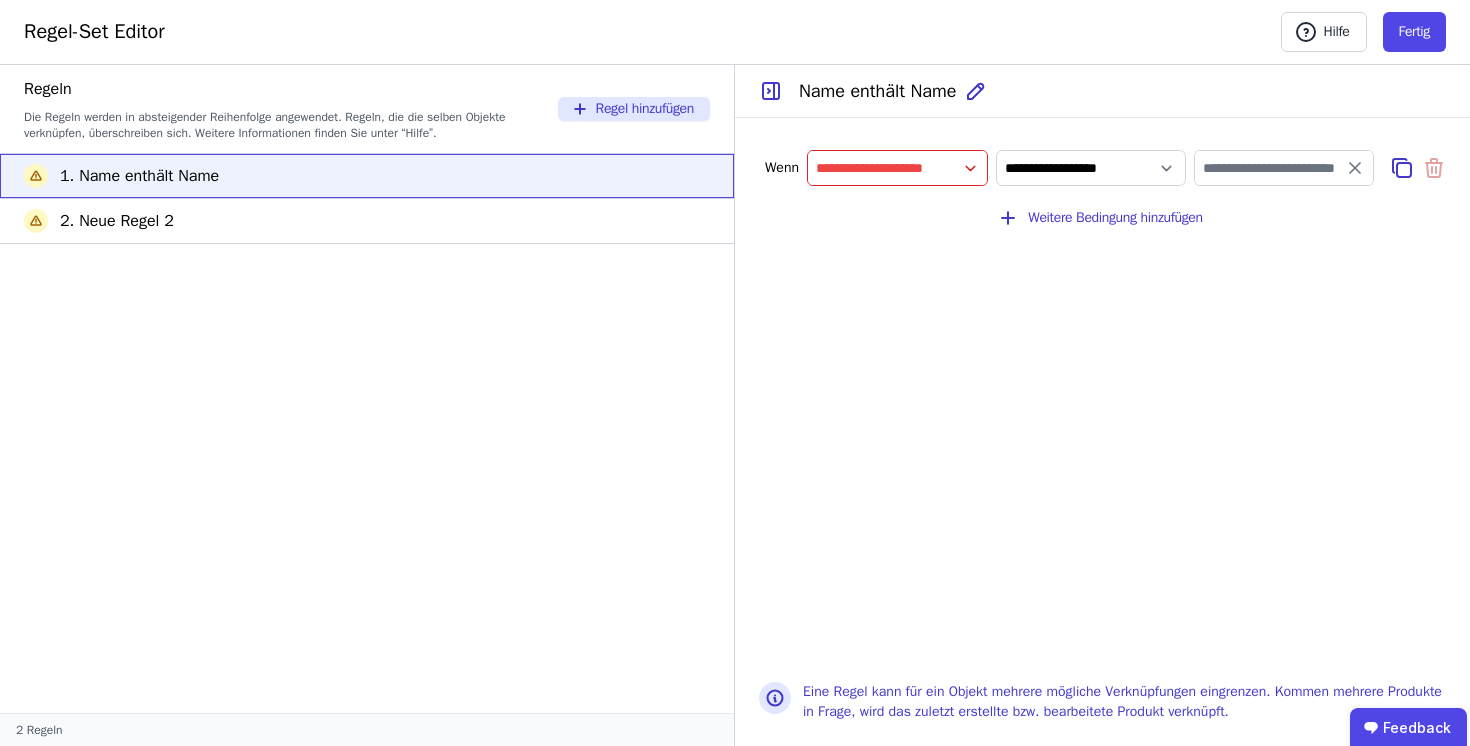 click at bounding box center (897, 168) 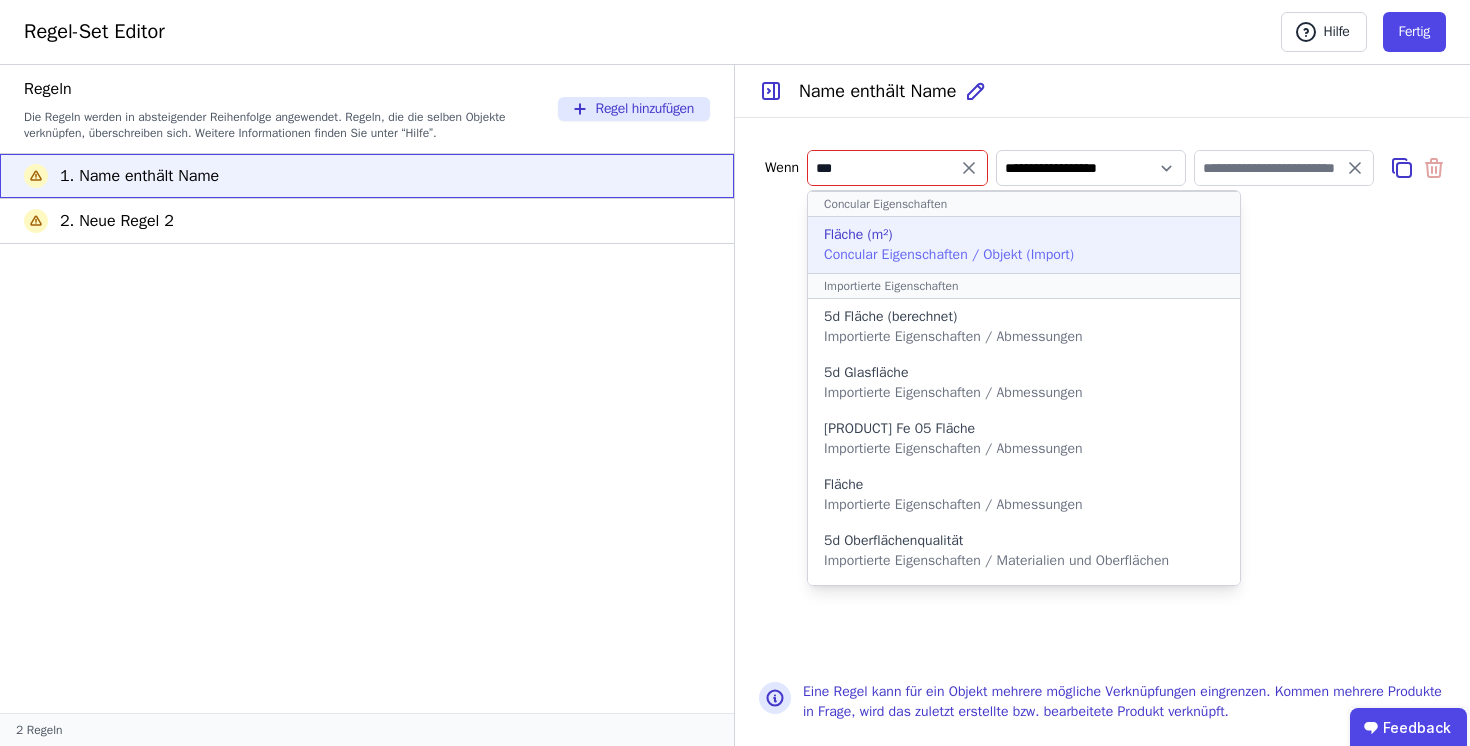click on "Concular Eigenschaften / Objekt (Import)" at bounding box center (949, 254) 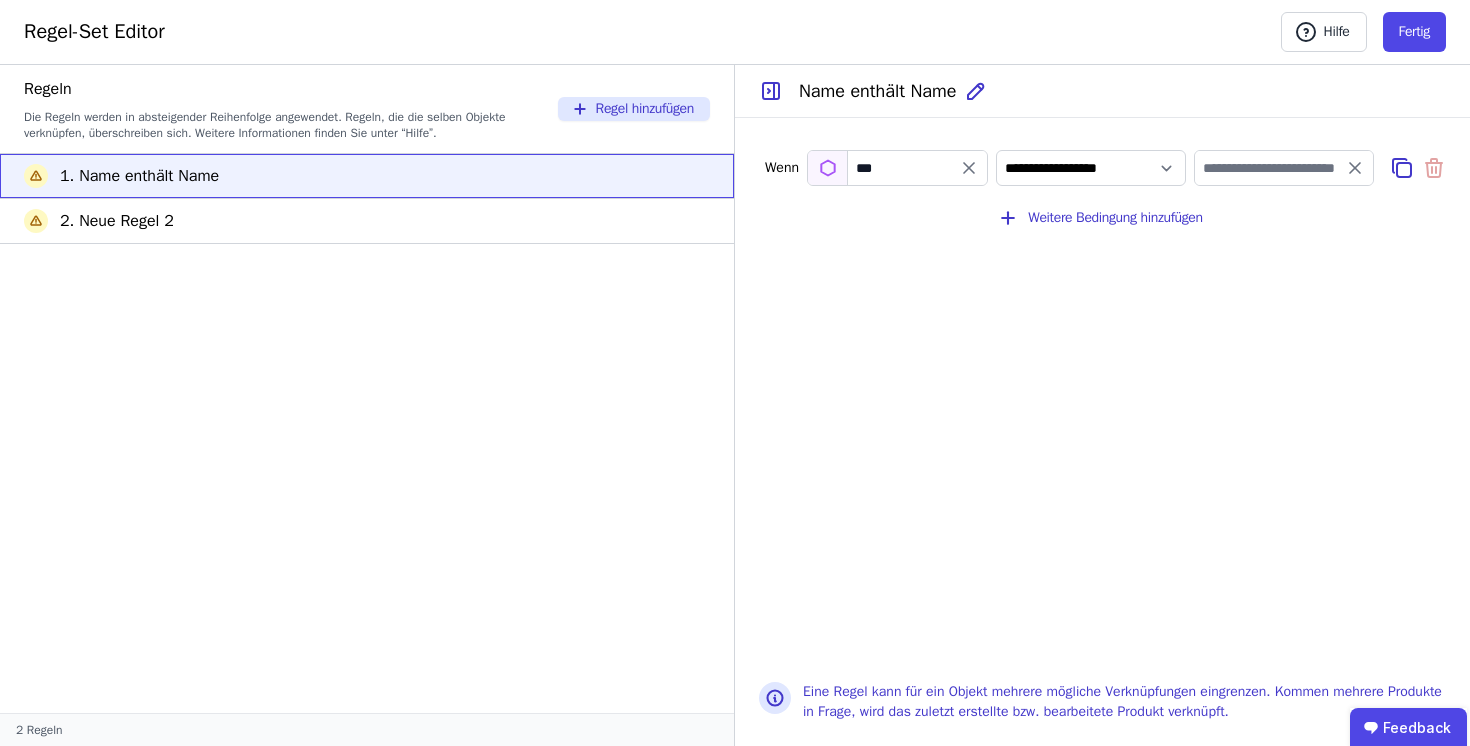 type on "**********" 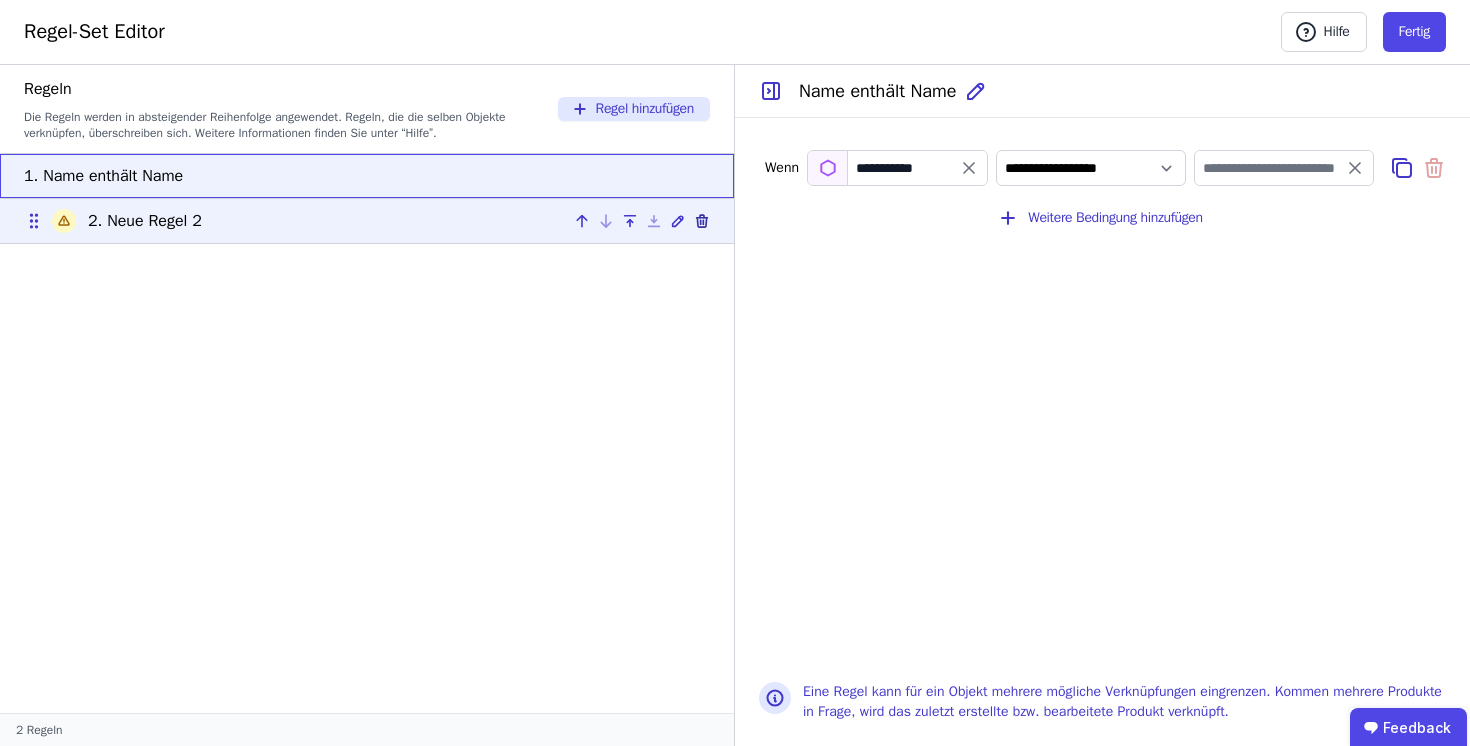 click 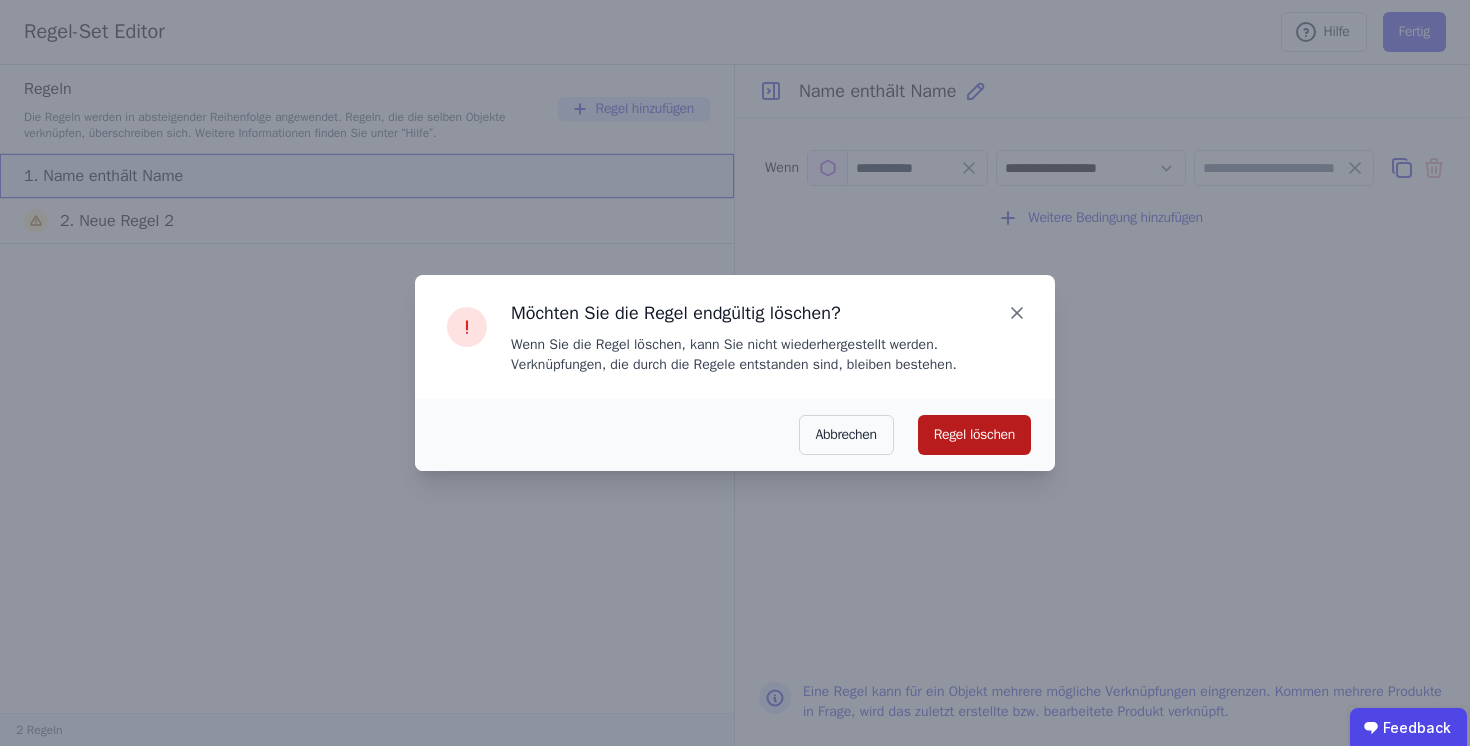 click on "Regel löschen" at bounding box center (974, 435) 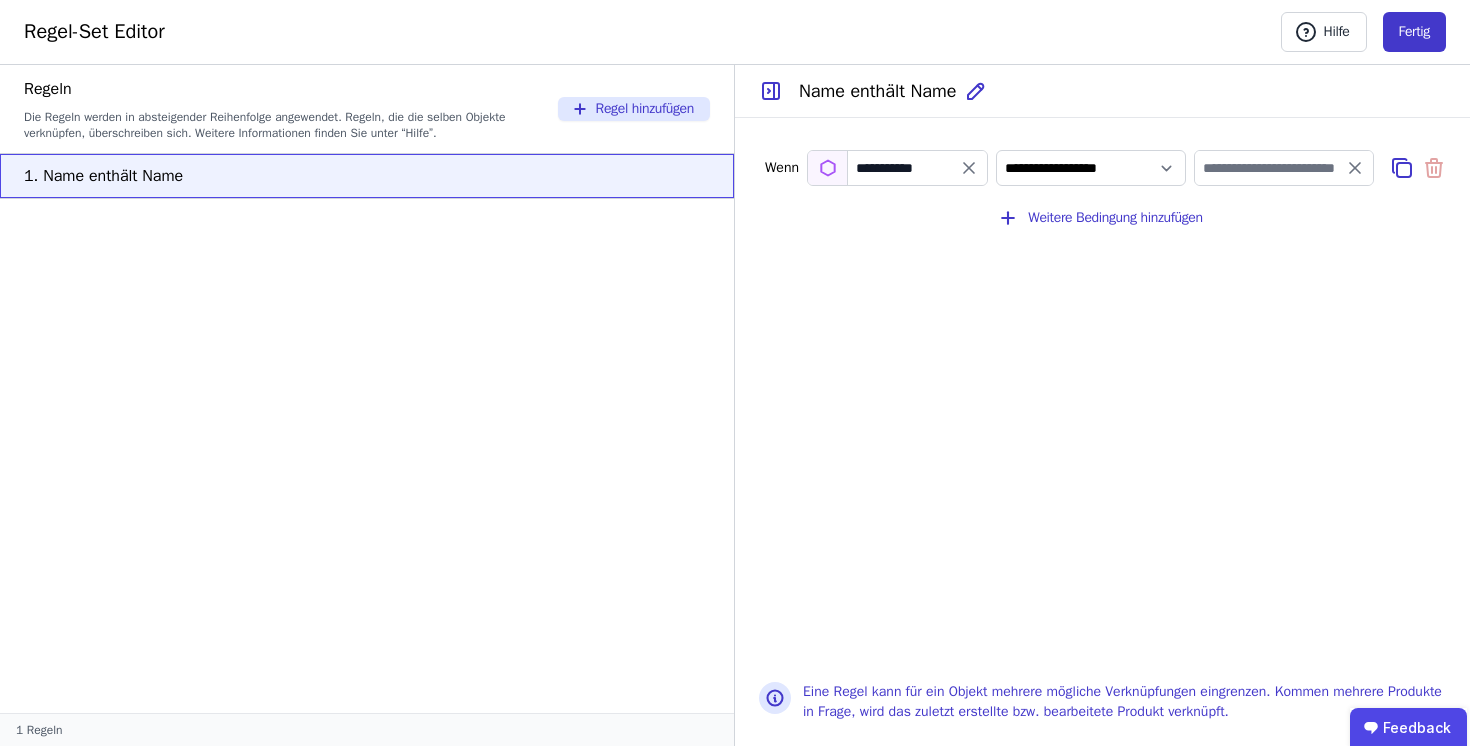 click on "Fertig" at bounding box center [1414, 32] 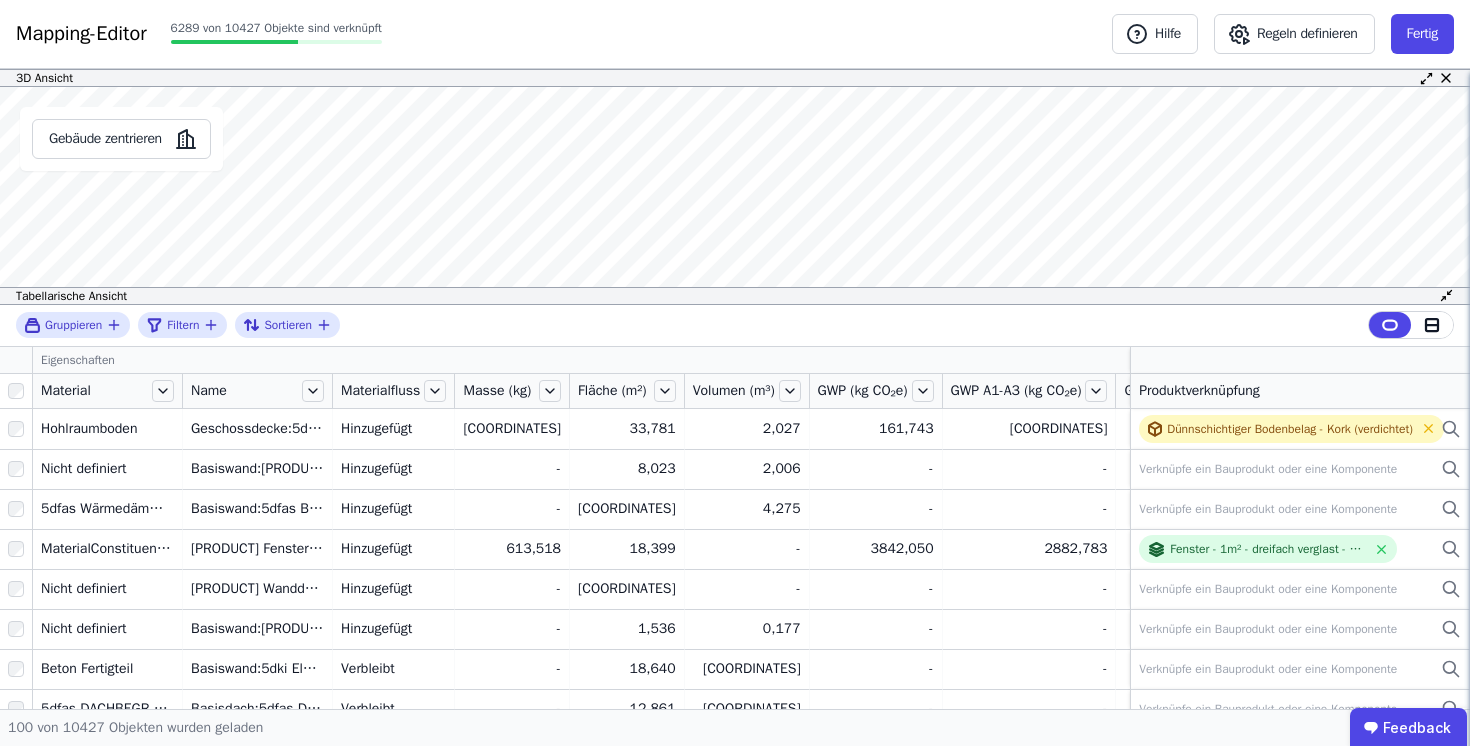 click on "Mapping-Editor Hilfe Regeln definieren Fertig 6289 von 10427 Objekte sind verknüpft Hilfe Regeln definieren Fertig" at bounding box center (735, 34) 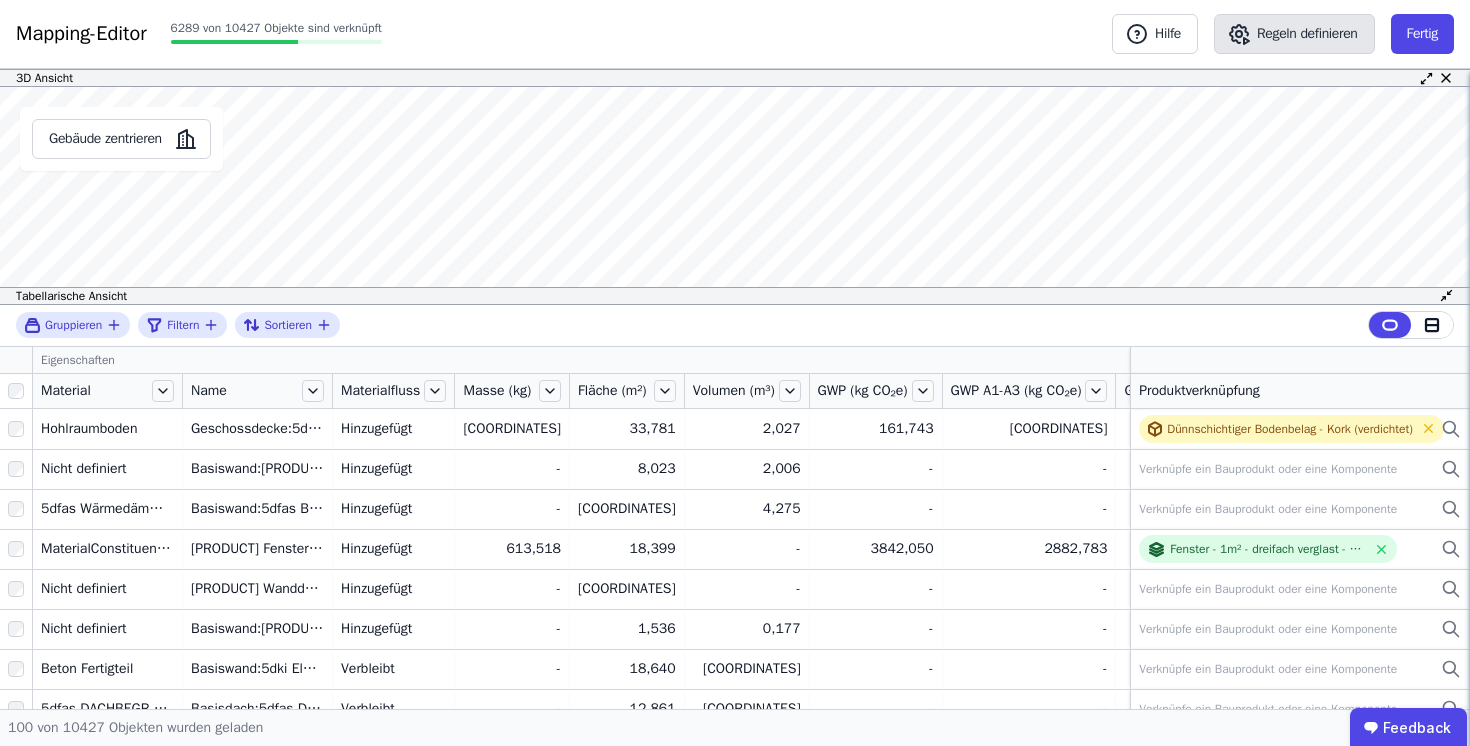 click on "Regeln definieren" at bounding box center (1294, 34) 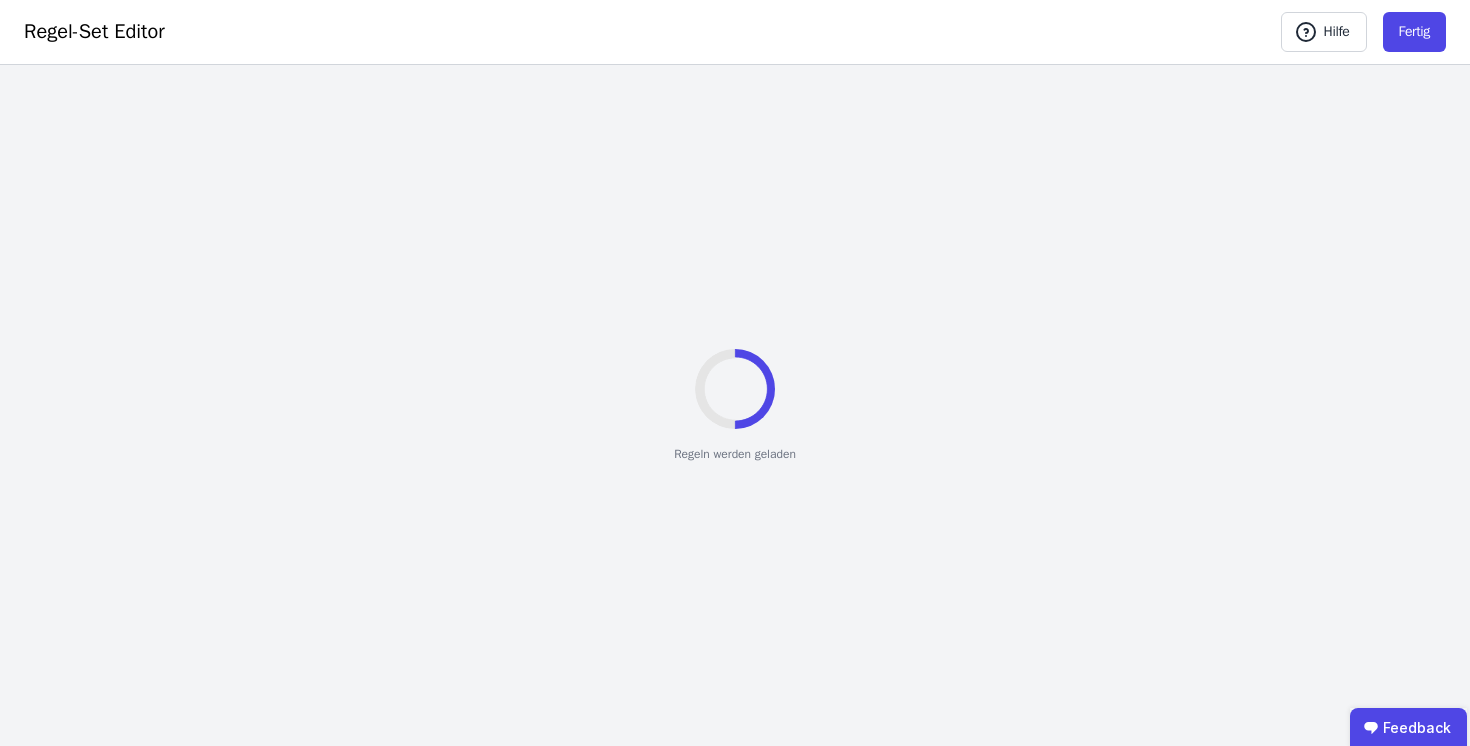 select on "**********" 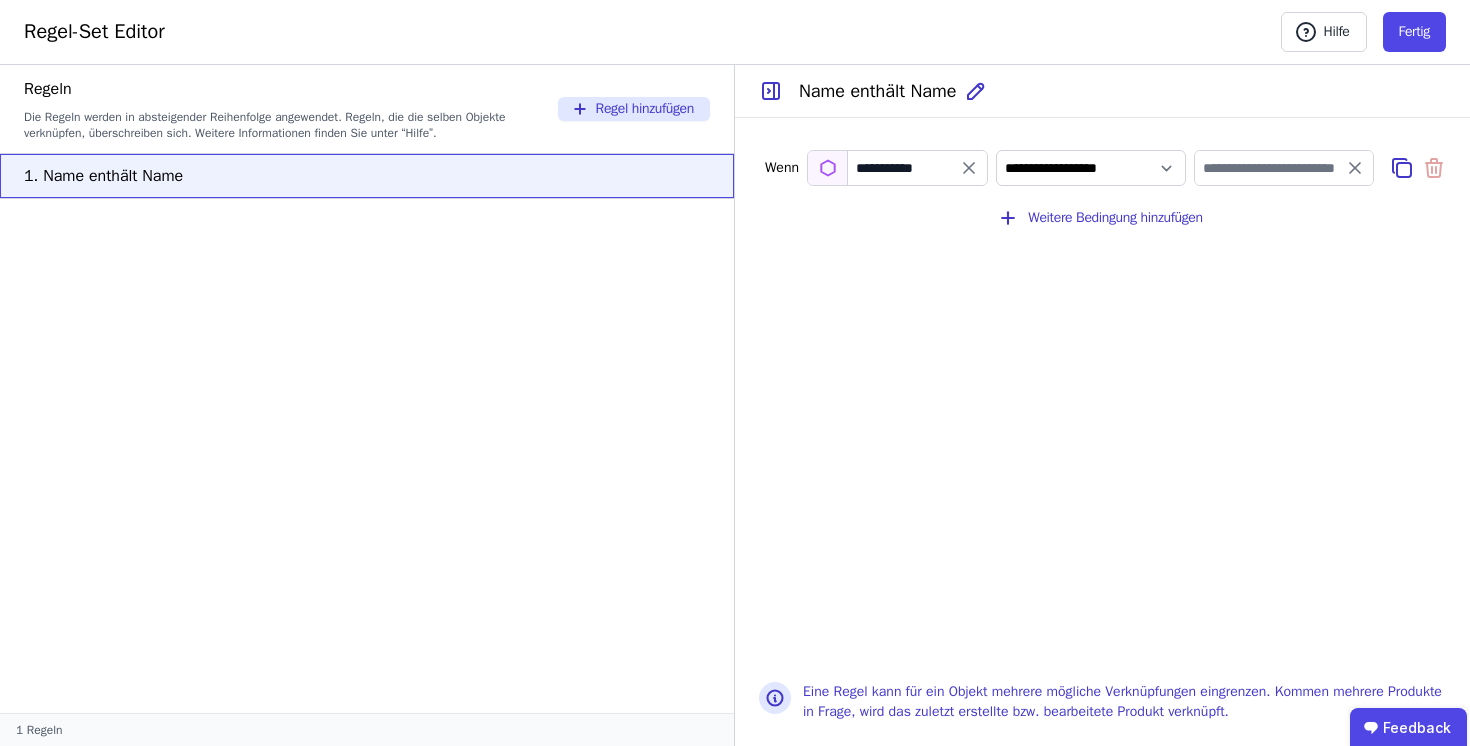 click on "**********" at bounding box center [1102, 388] 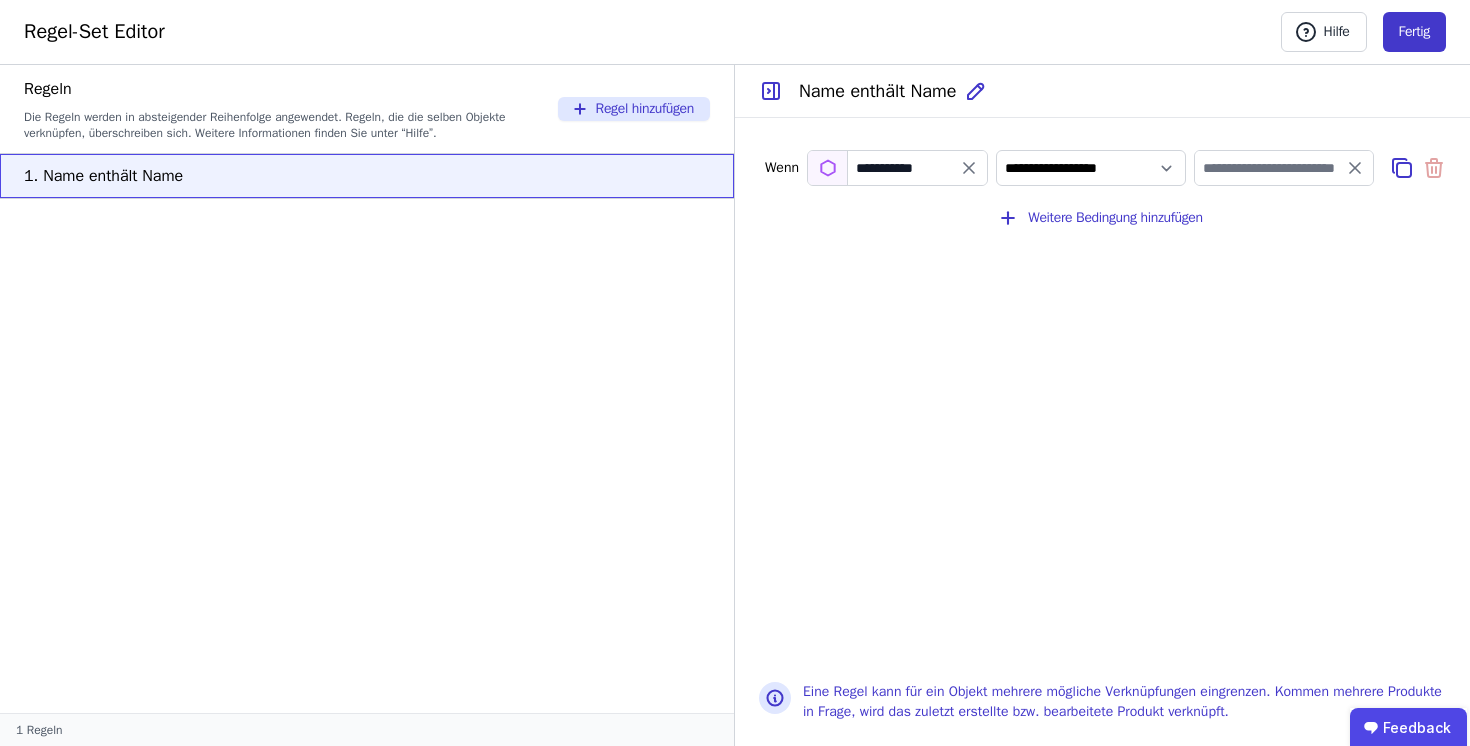 click on "Fertig" at bounding box center [1414, 32] 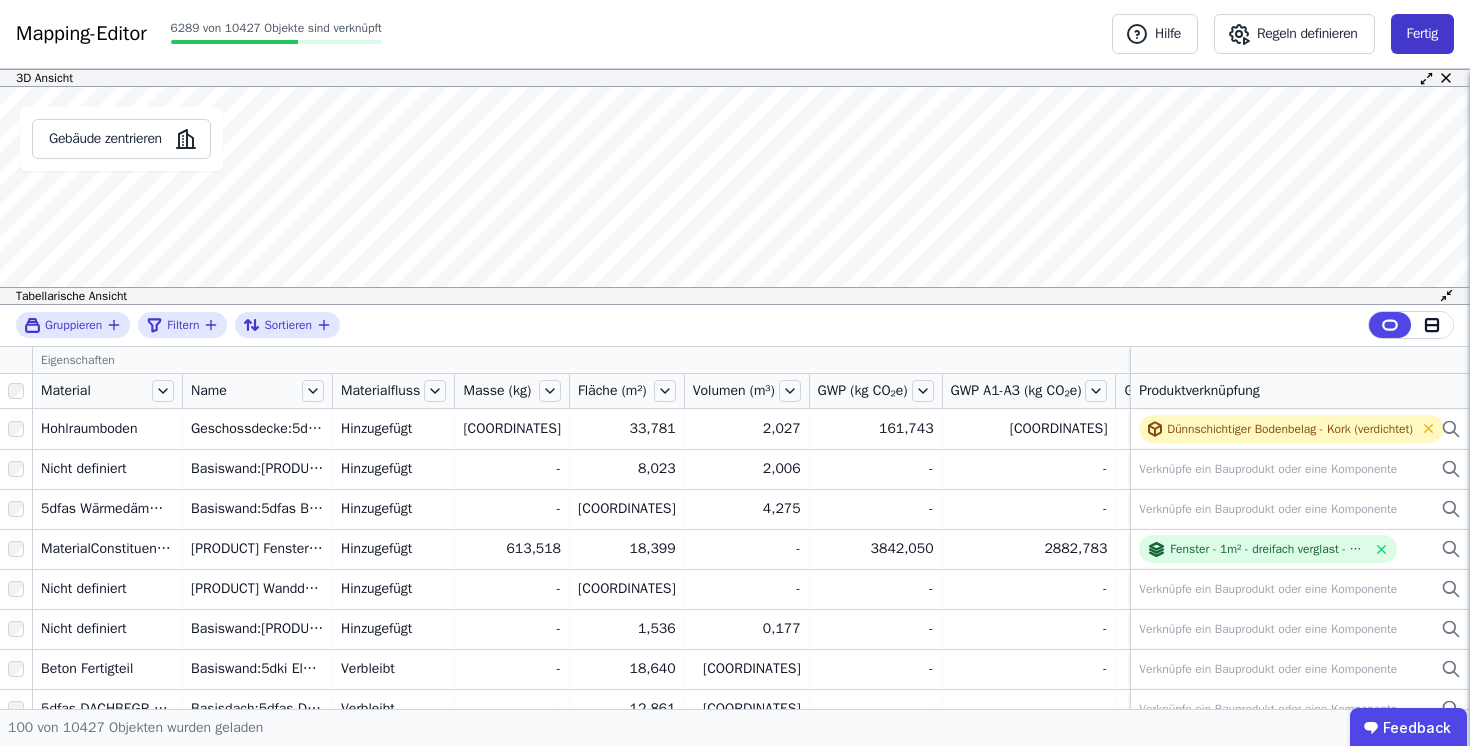 click on "Fertig" at bounding box center [1422, 34] 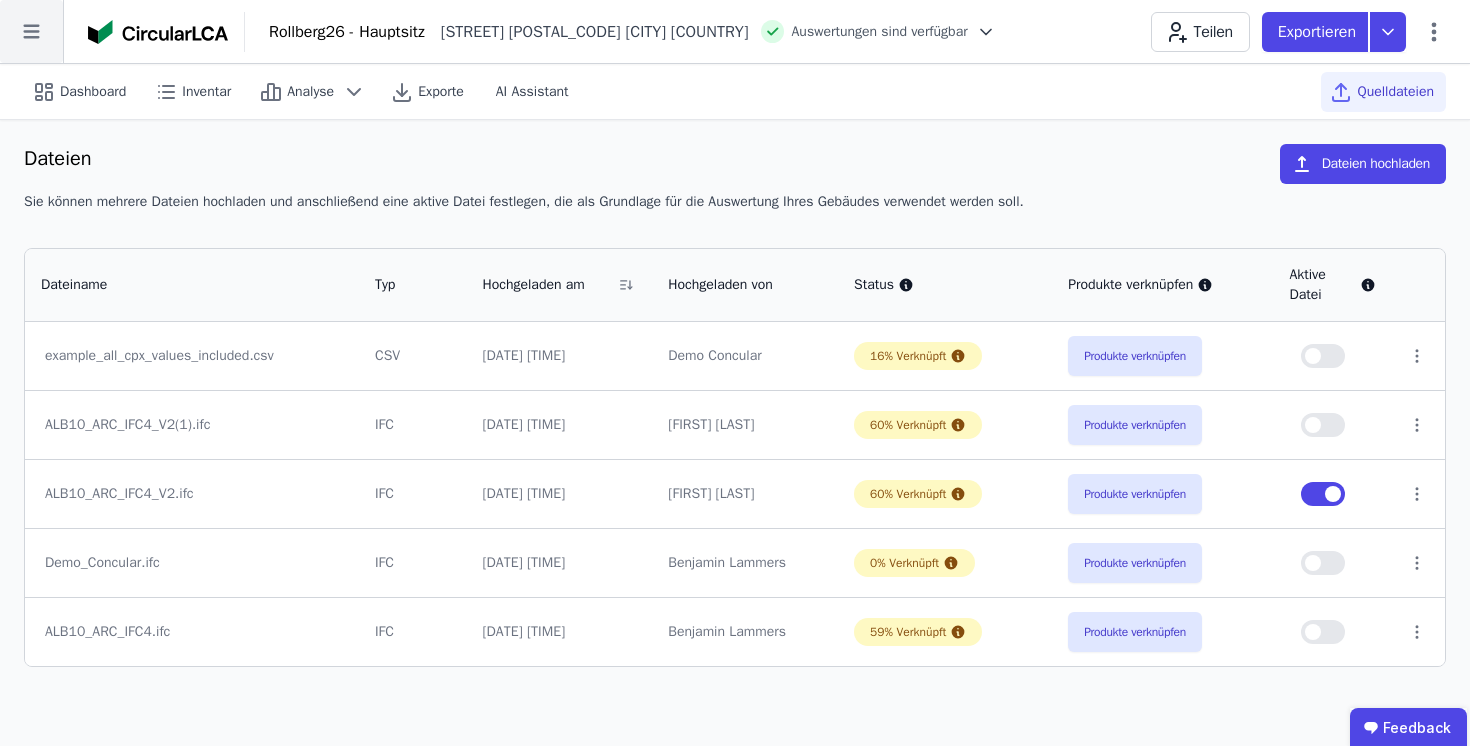 click 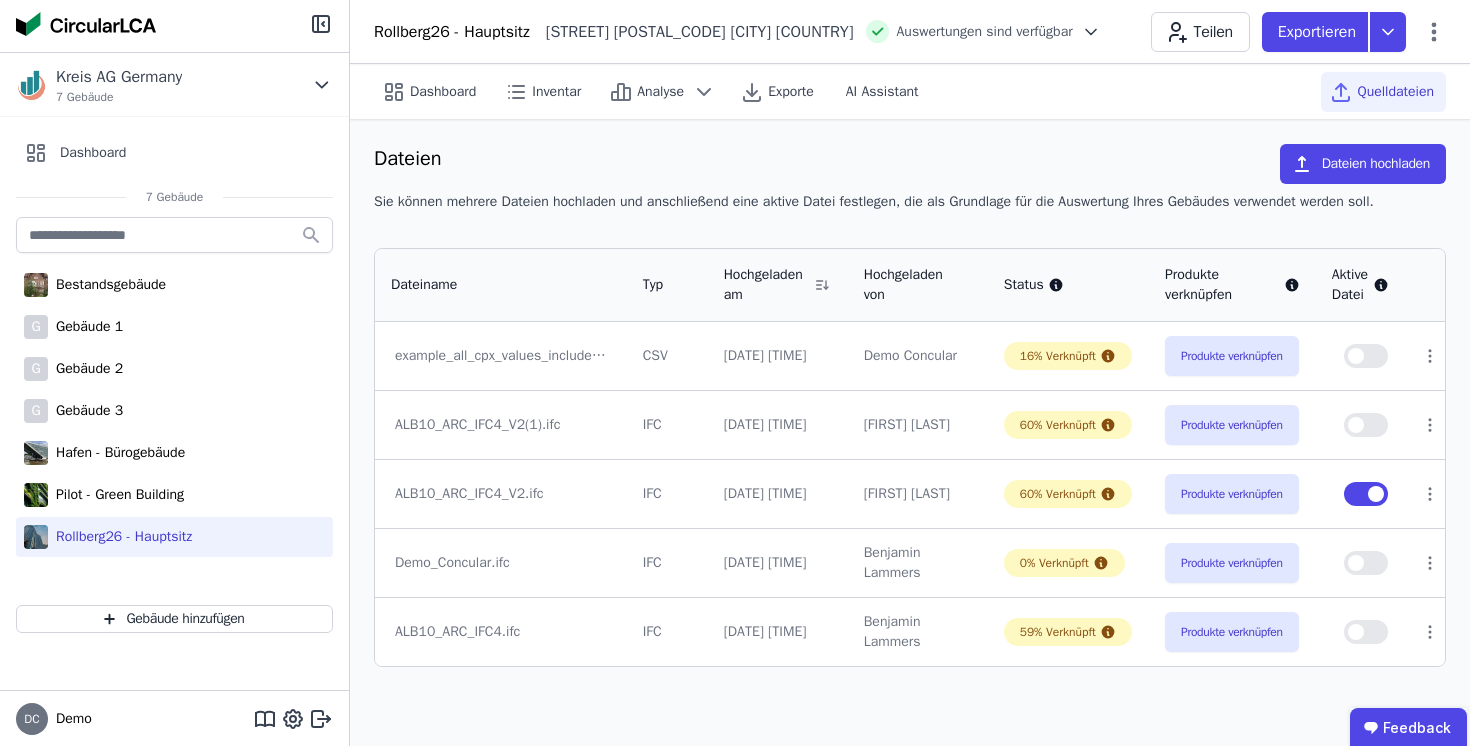 click on "Dateien Dateien hochladen" at bounding box center [910, 168] 